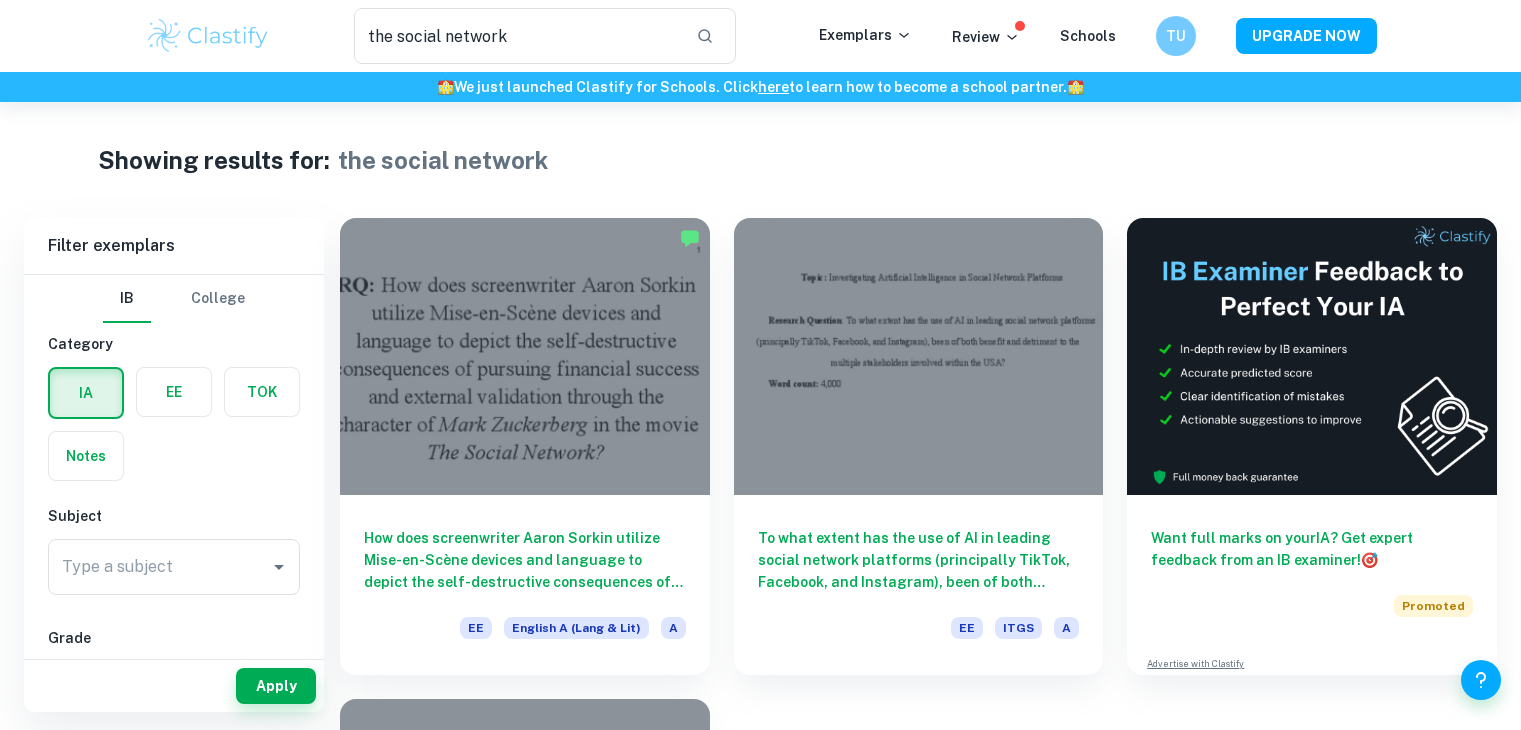 click on "the social network ​ Exemplars Review Schools TU UPGRADE NOW" at bounding box center [761, 36] 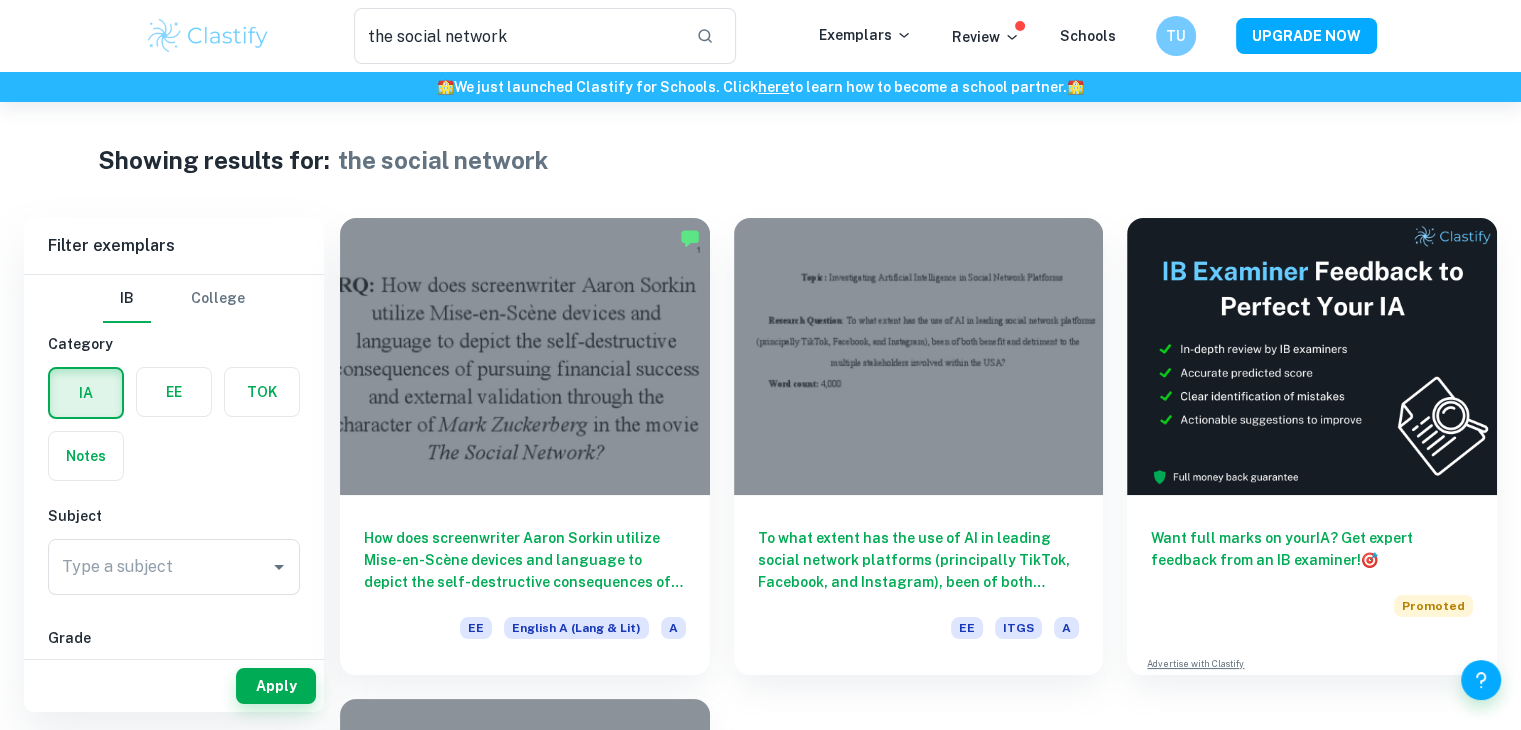 click at bounding box center (208, 36) 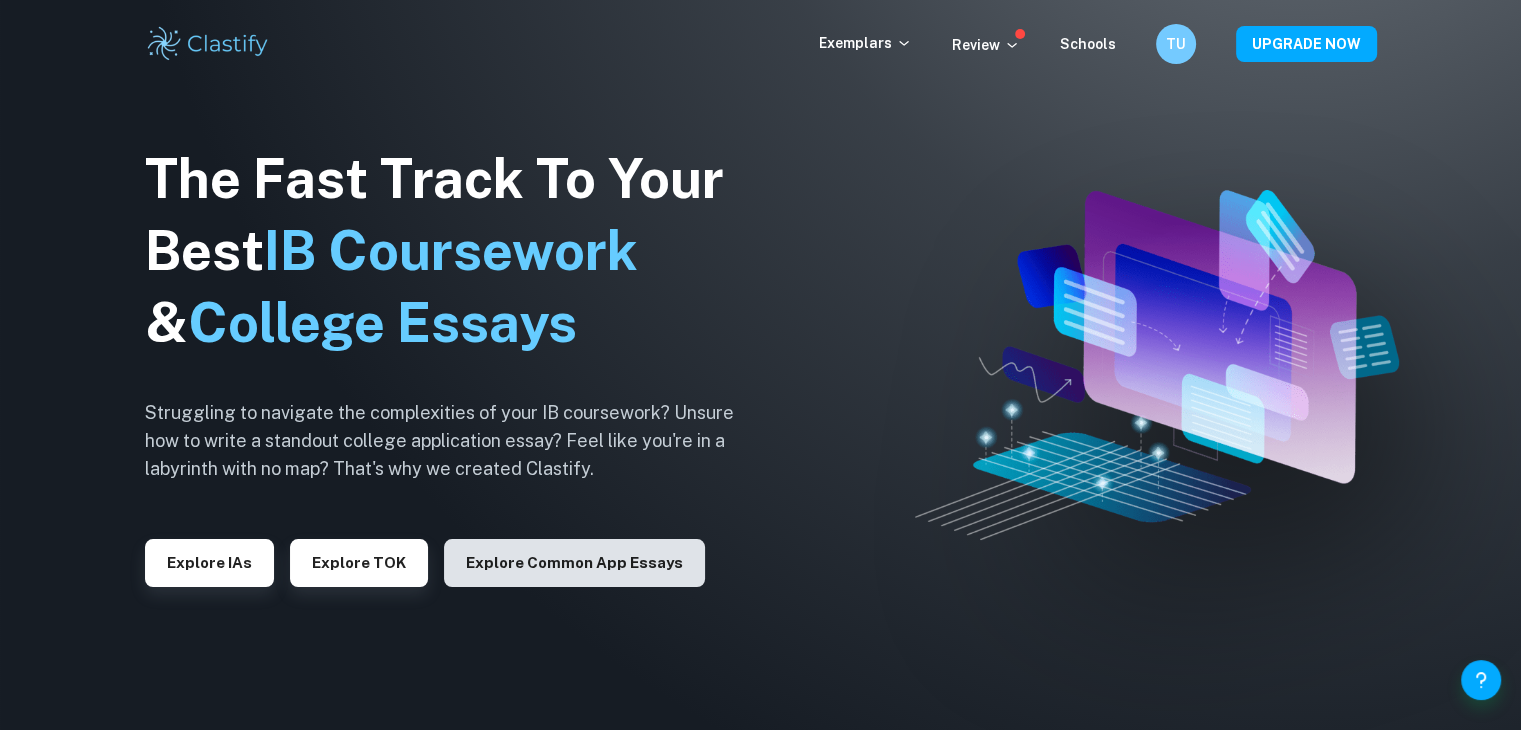 click on "Explore Common App essays" at bounding box center (574, 563) 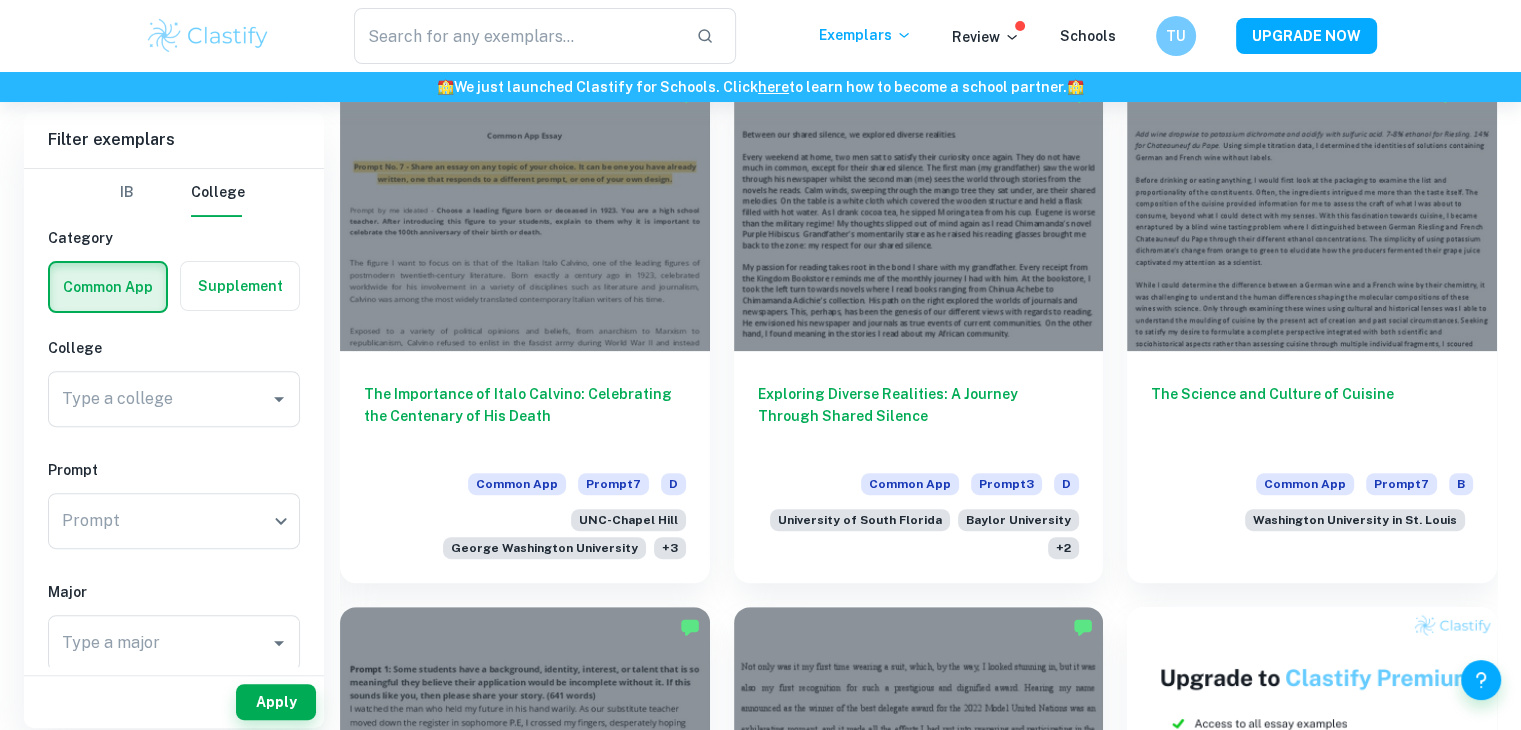 scroll, scrollTop: 500, scrollLeft: 0, axis: vertical 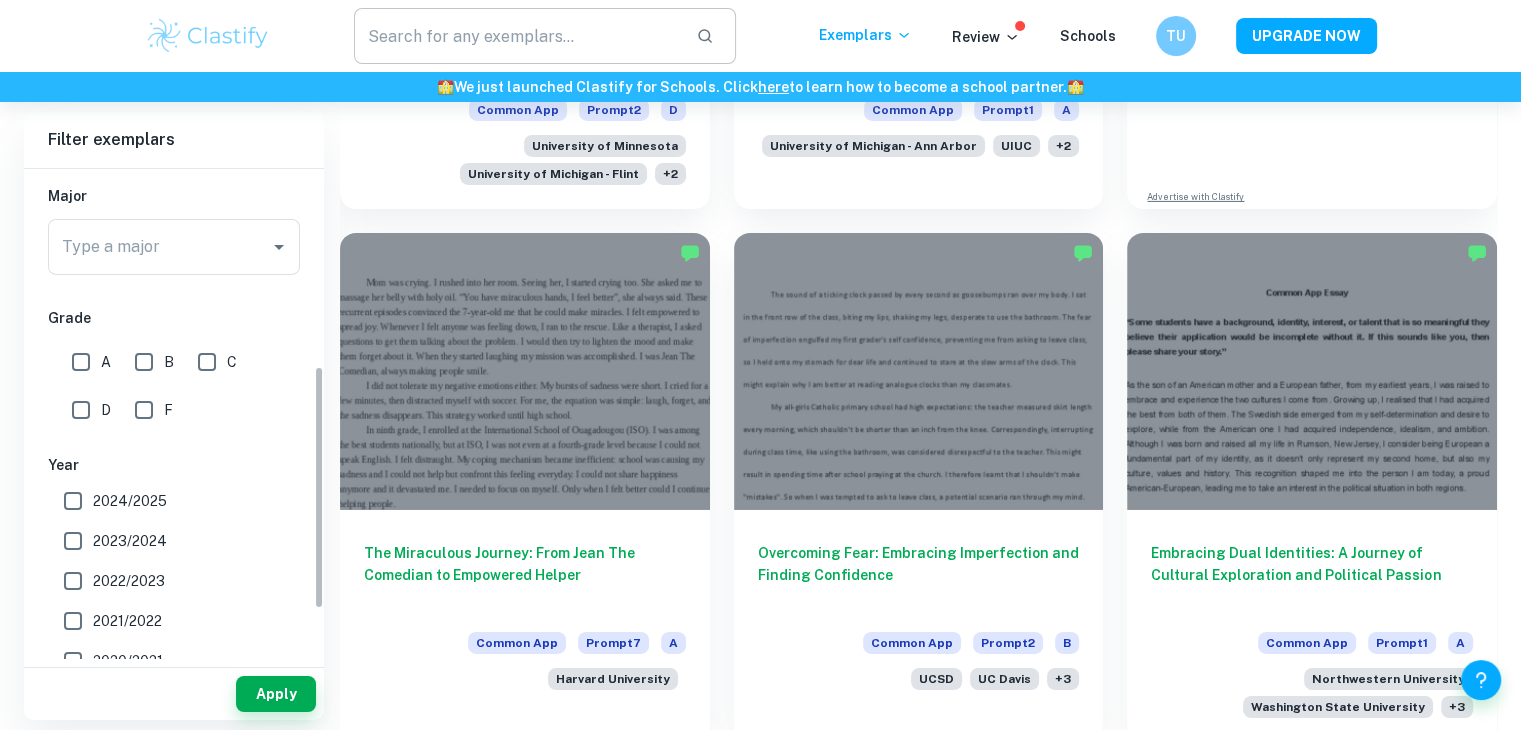 click at bounding box center (517, 36) 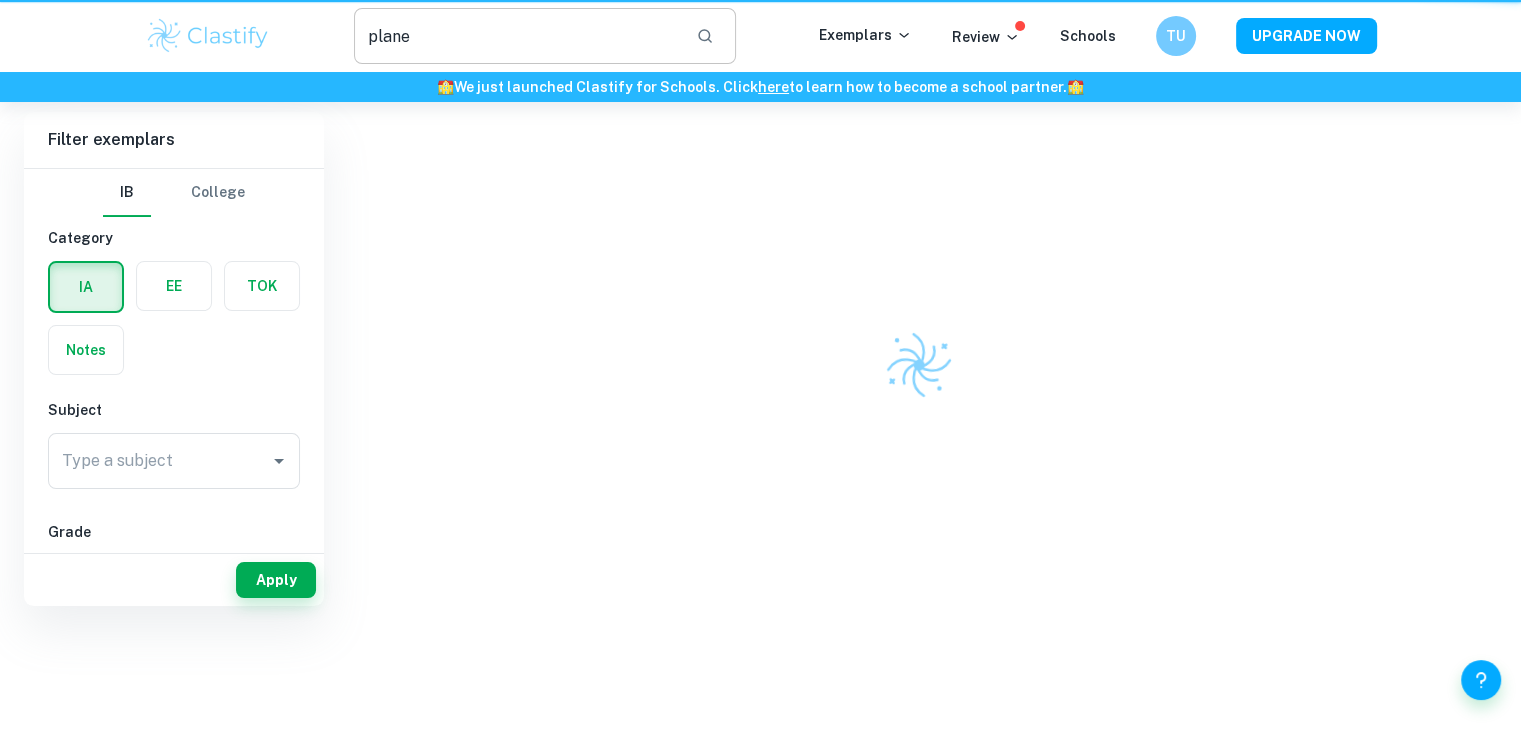 scroll, scrollTop: 0, scrollLeft: 0, axis: both 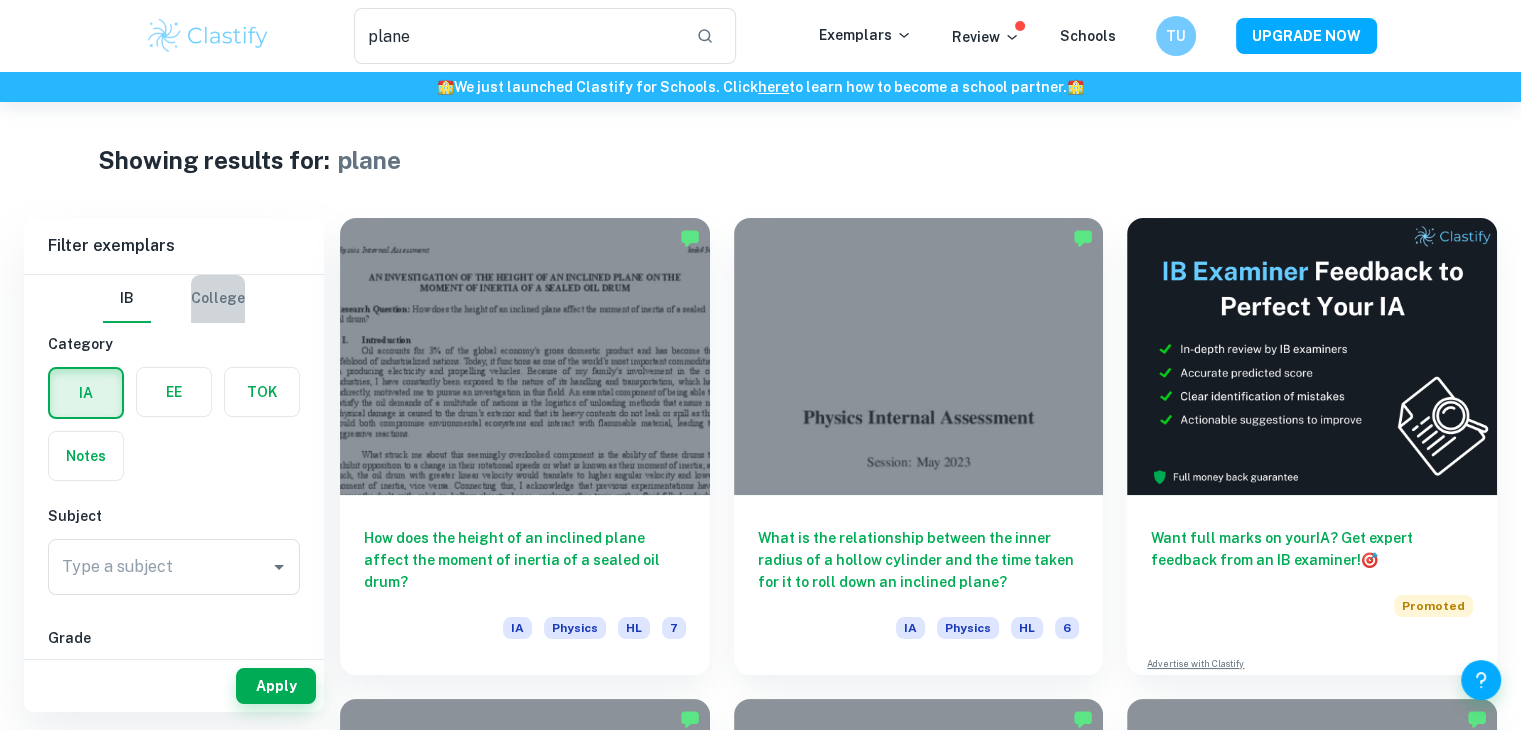 click on "College" at bounding box center [218, 299] 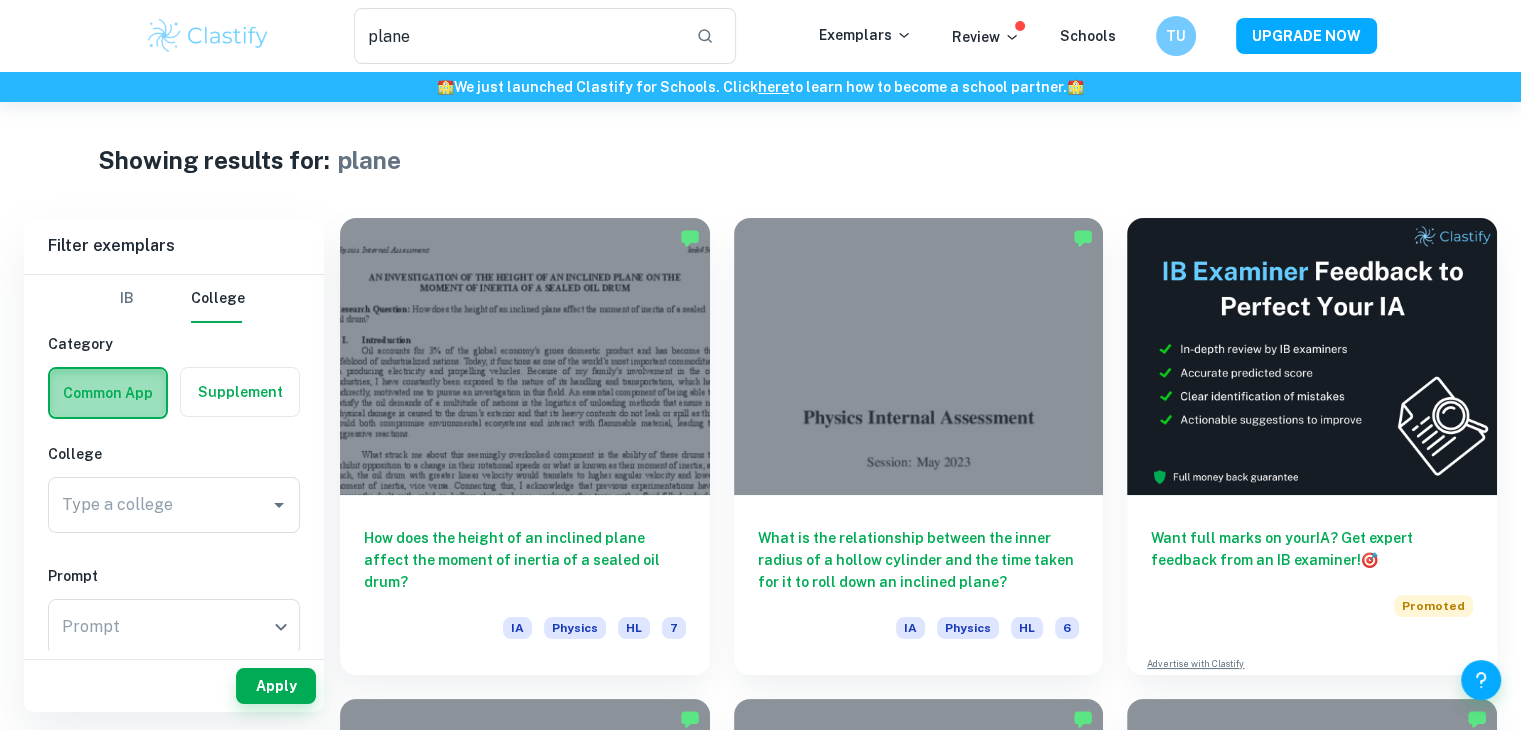 click at bounding box center [108, 393] 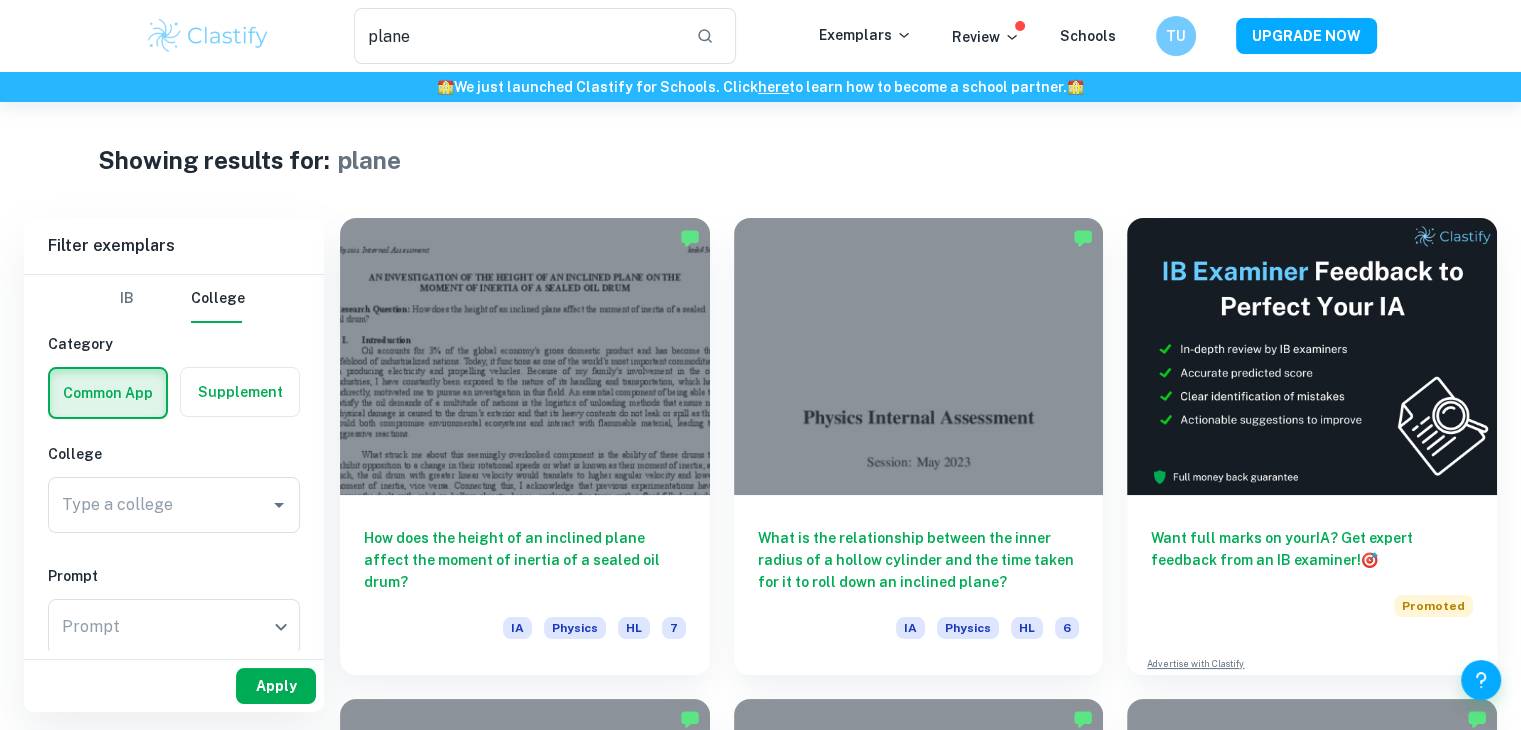click on "Apply" at bounding box center (276, 686) 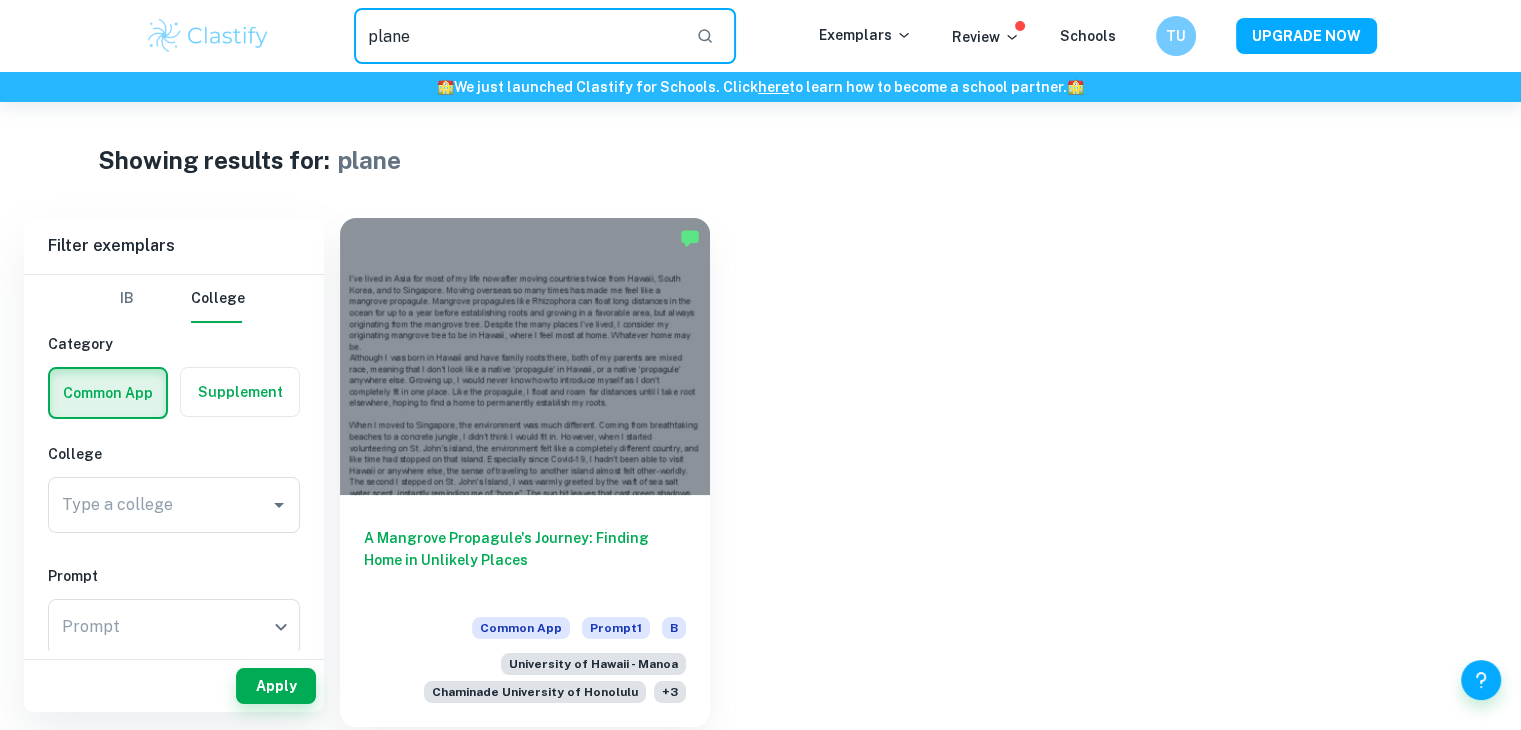 drag, startPoint x: 409, startPoint y: 41, endPoint x: 208, endPoint y: 27, distance: 201.48697 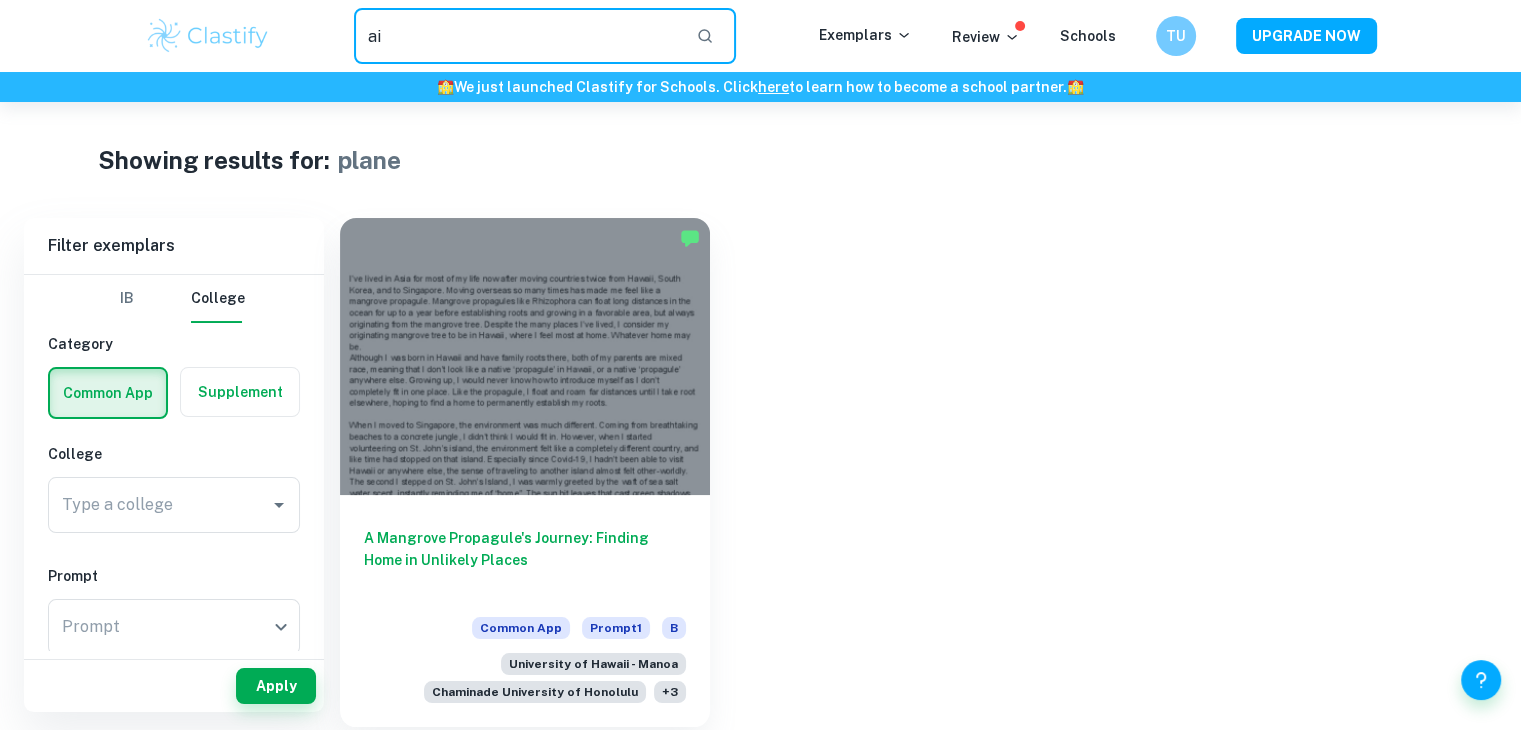 type on "a" 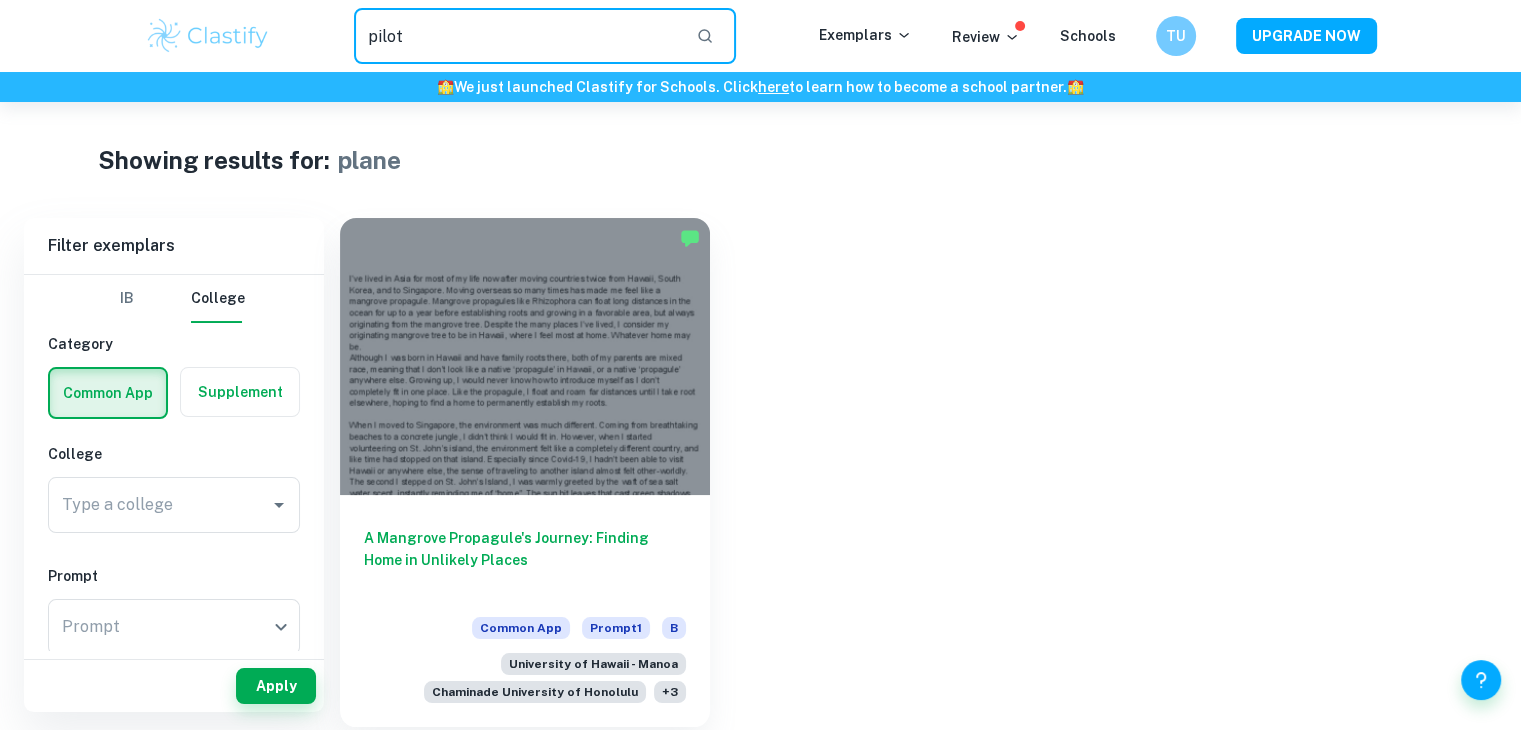 type on "pilot" 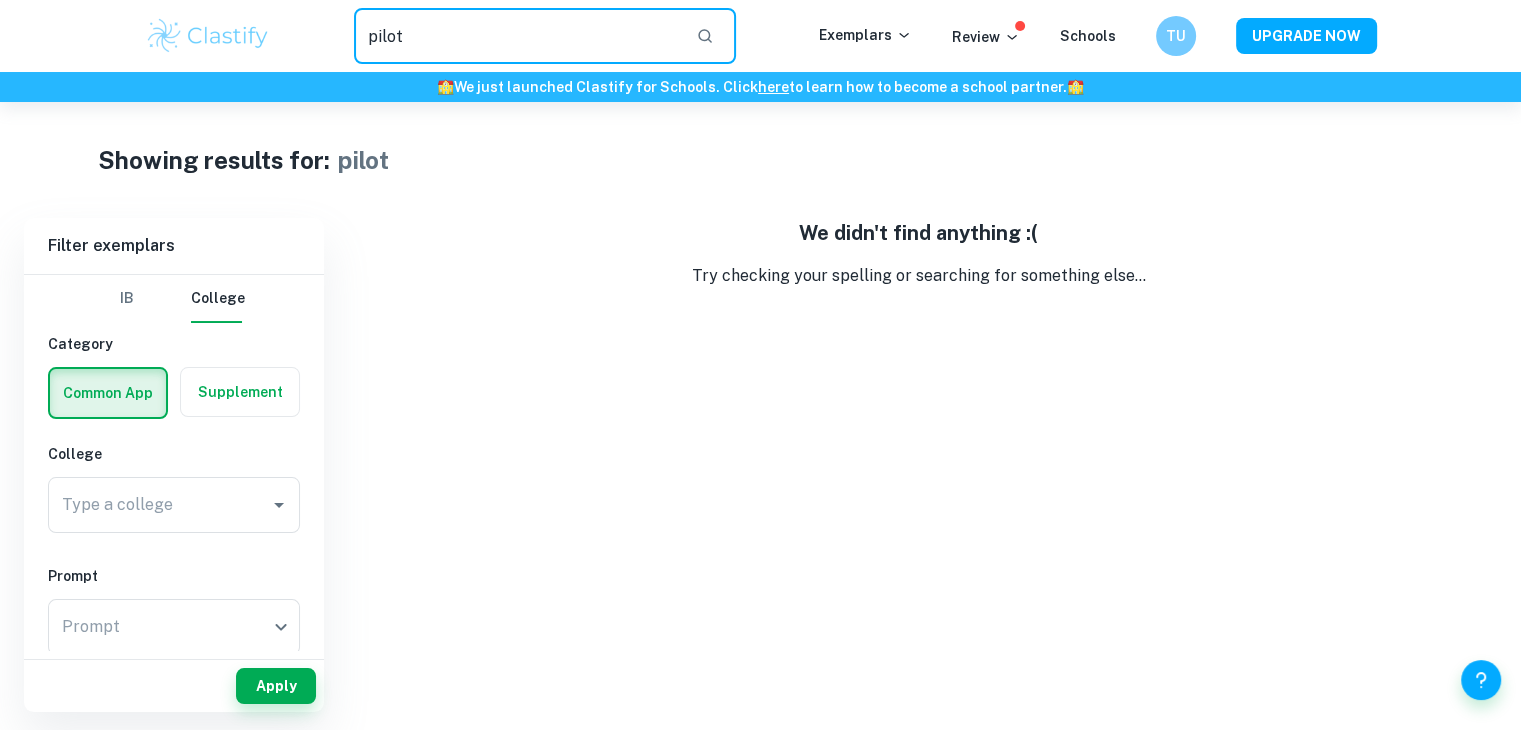 drag, startPoint x: 460, startPoint y: 21, endPoint x: 125, endPoint y: 41, distance: 335.5965 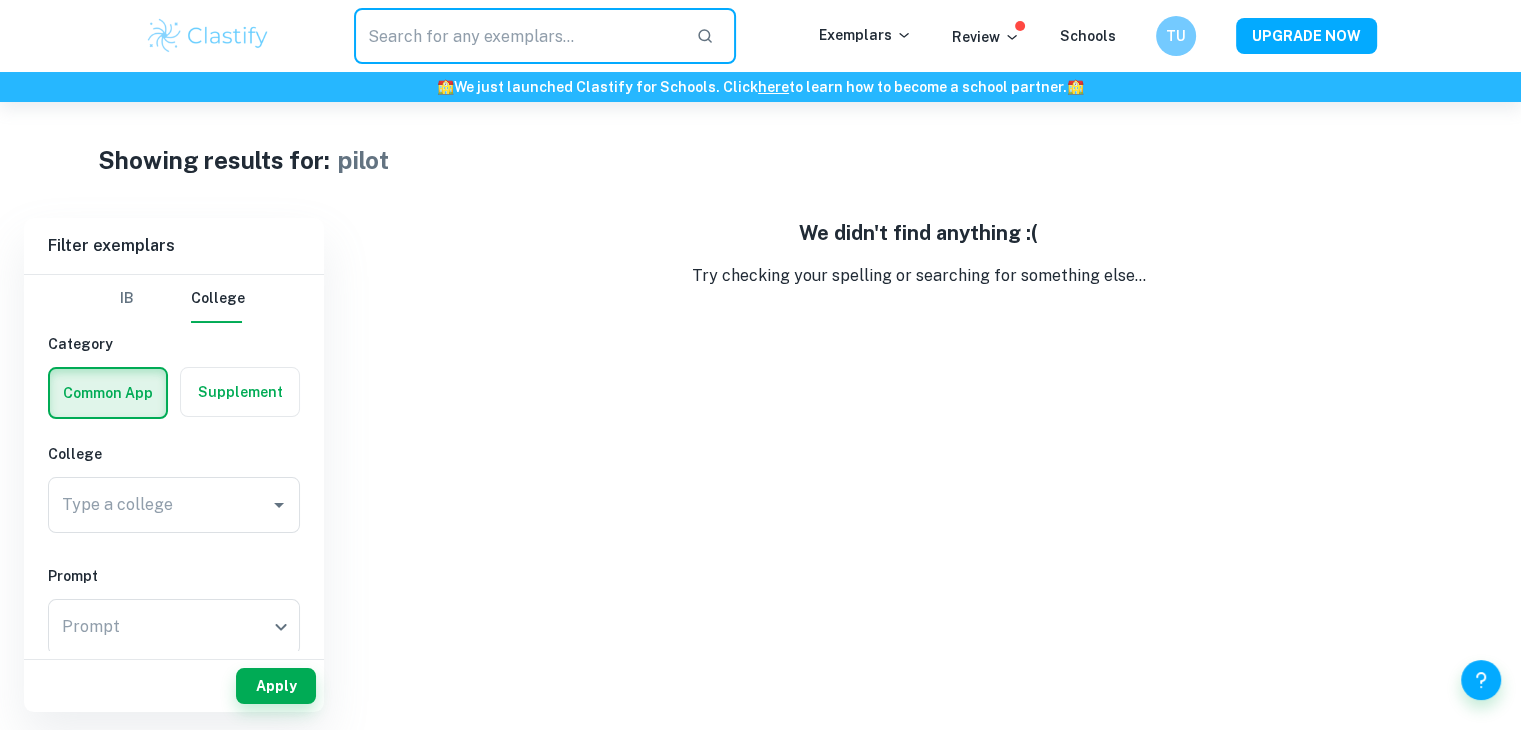 type 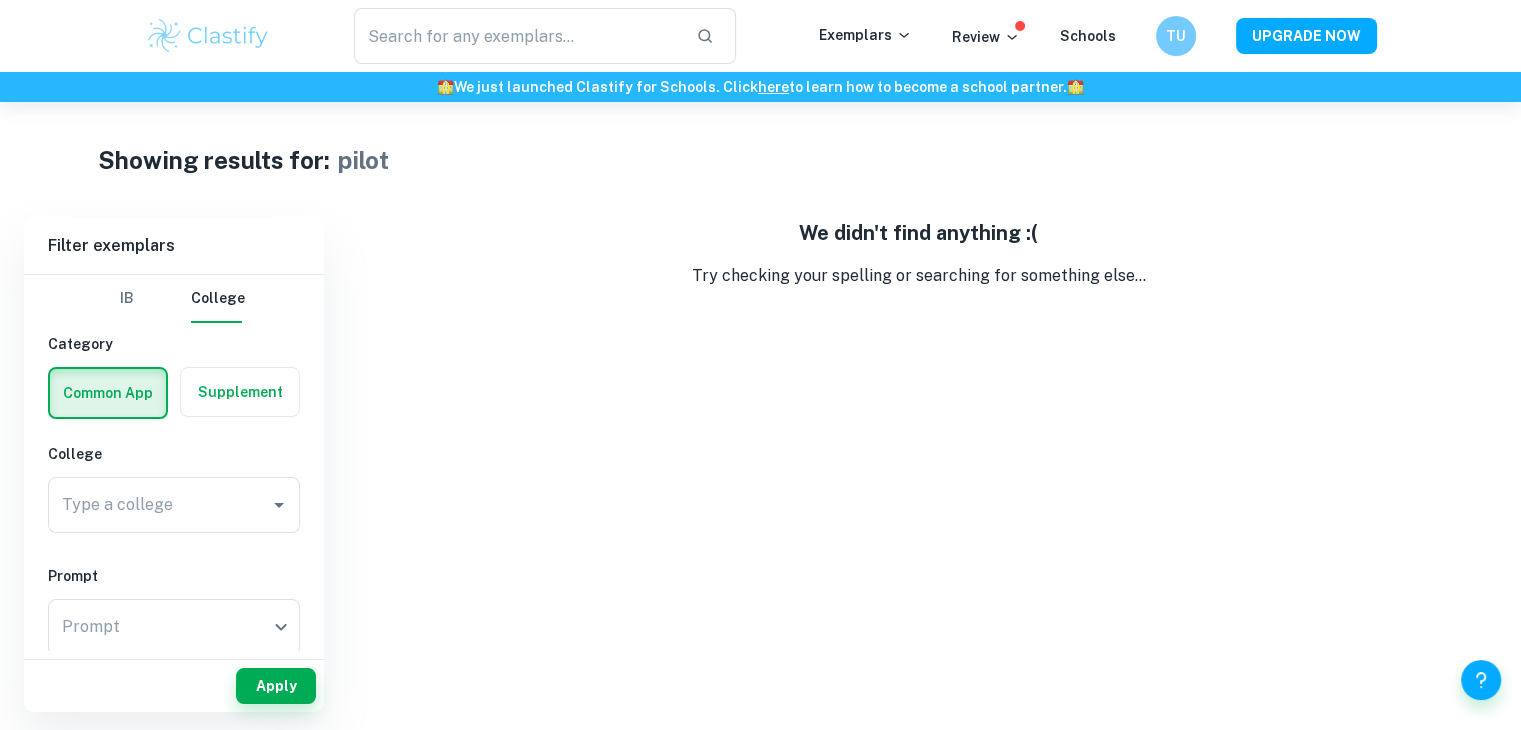 click at bounding box center (208, 36) 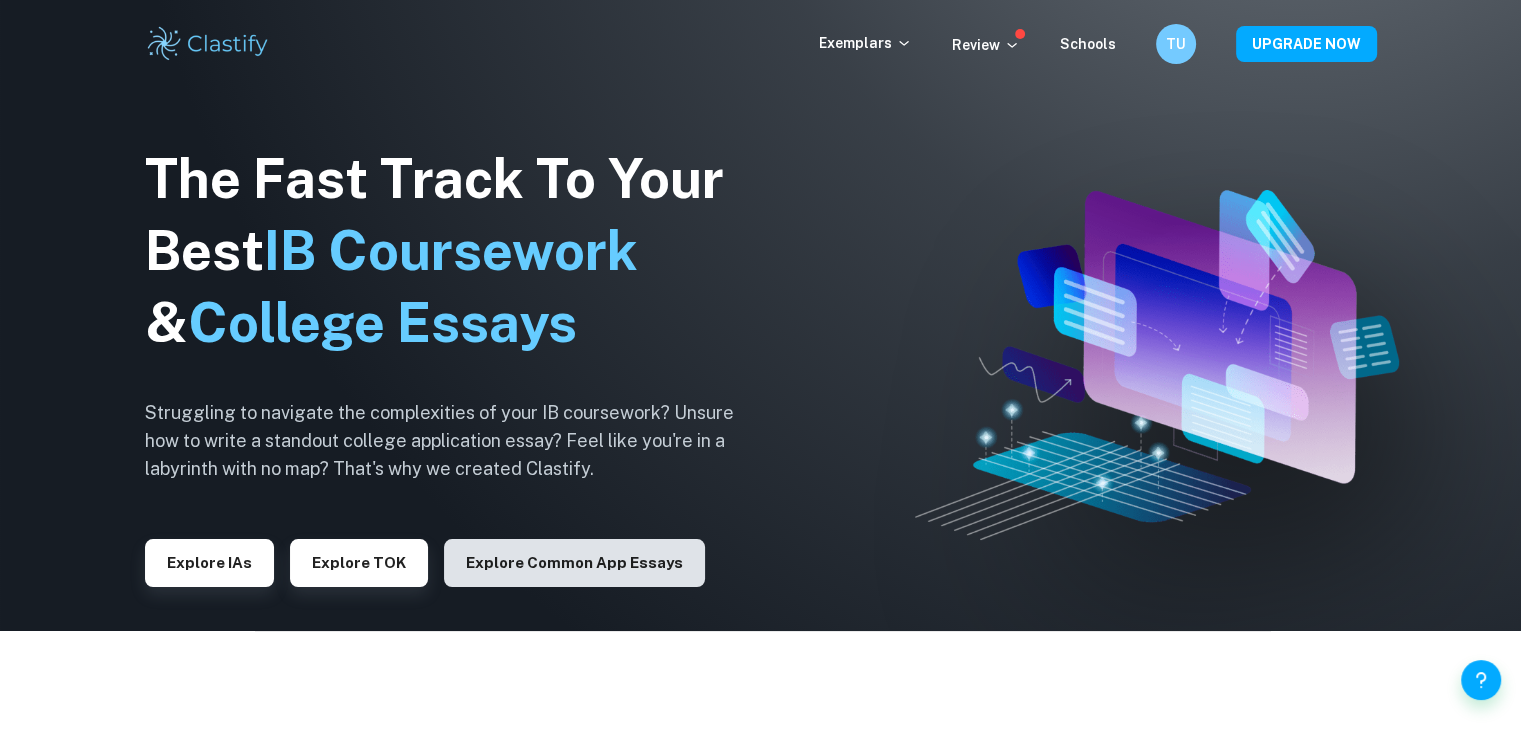 scroll, scrollTop: 100, scrollLeft: 0, axis: vertical 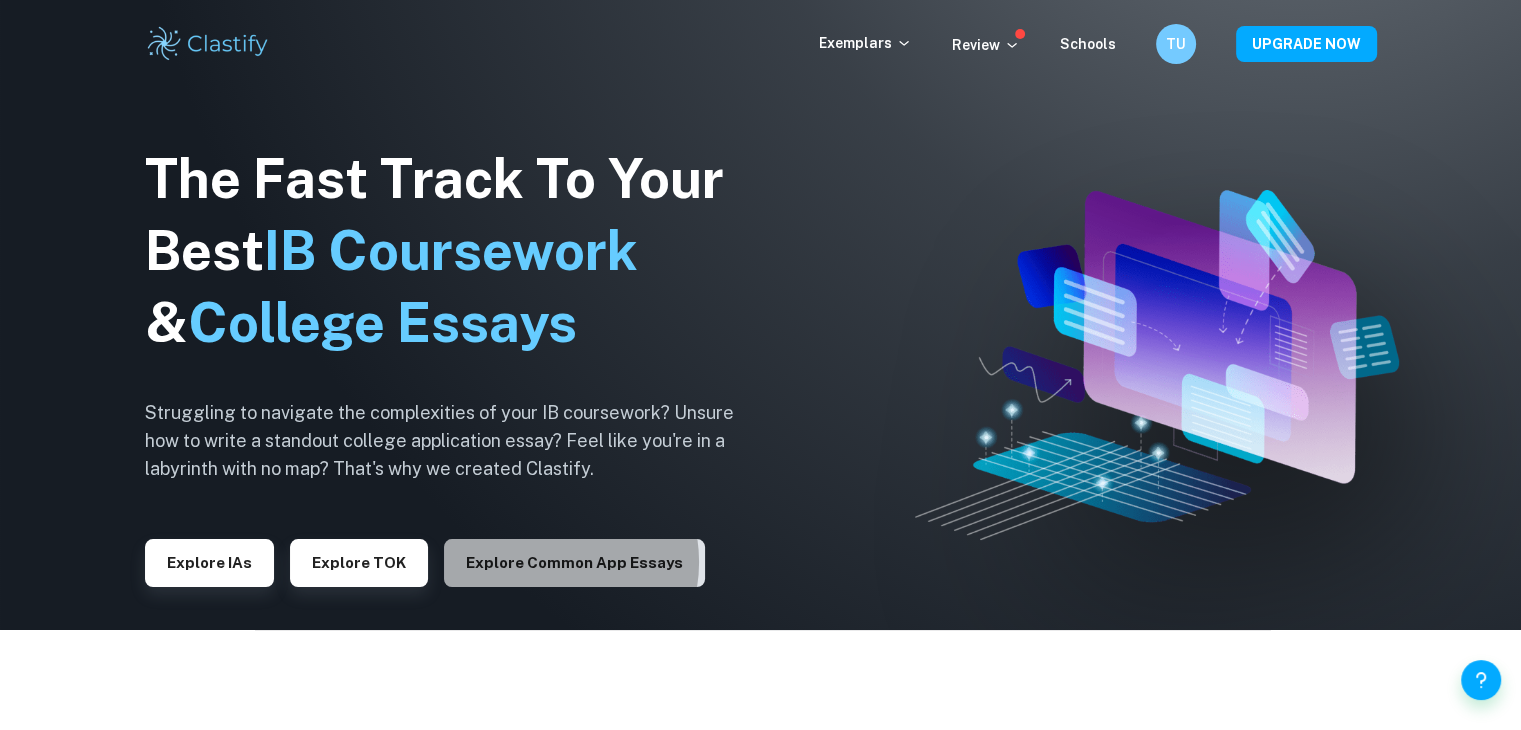 click on "Explore Common App essays" at bounding box center [574, 563] 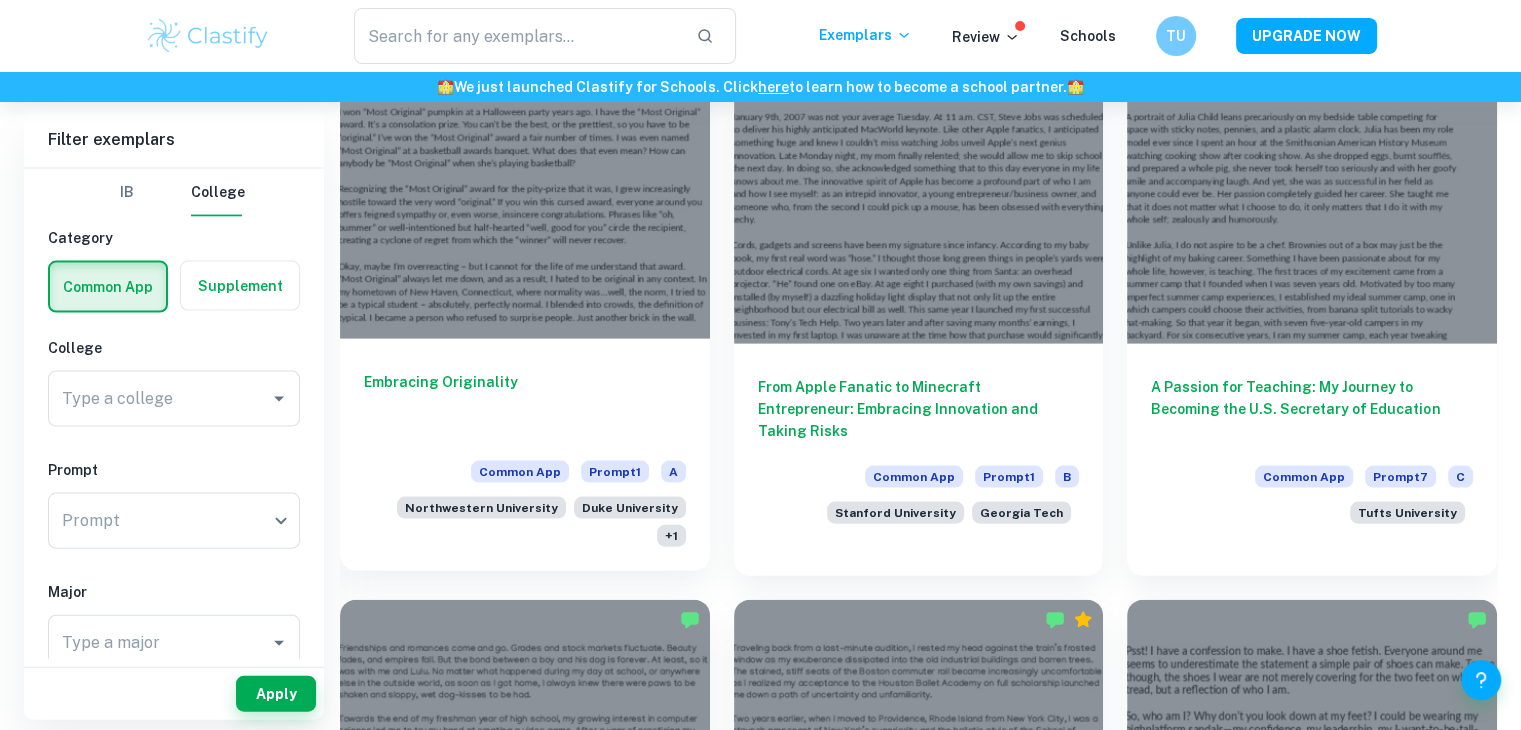 scroll, scrollTop: 4200, scrollLeft: 0, axis: vertical 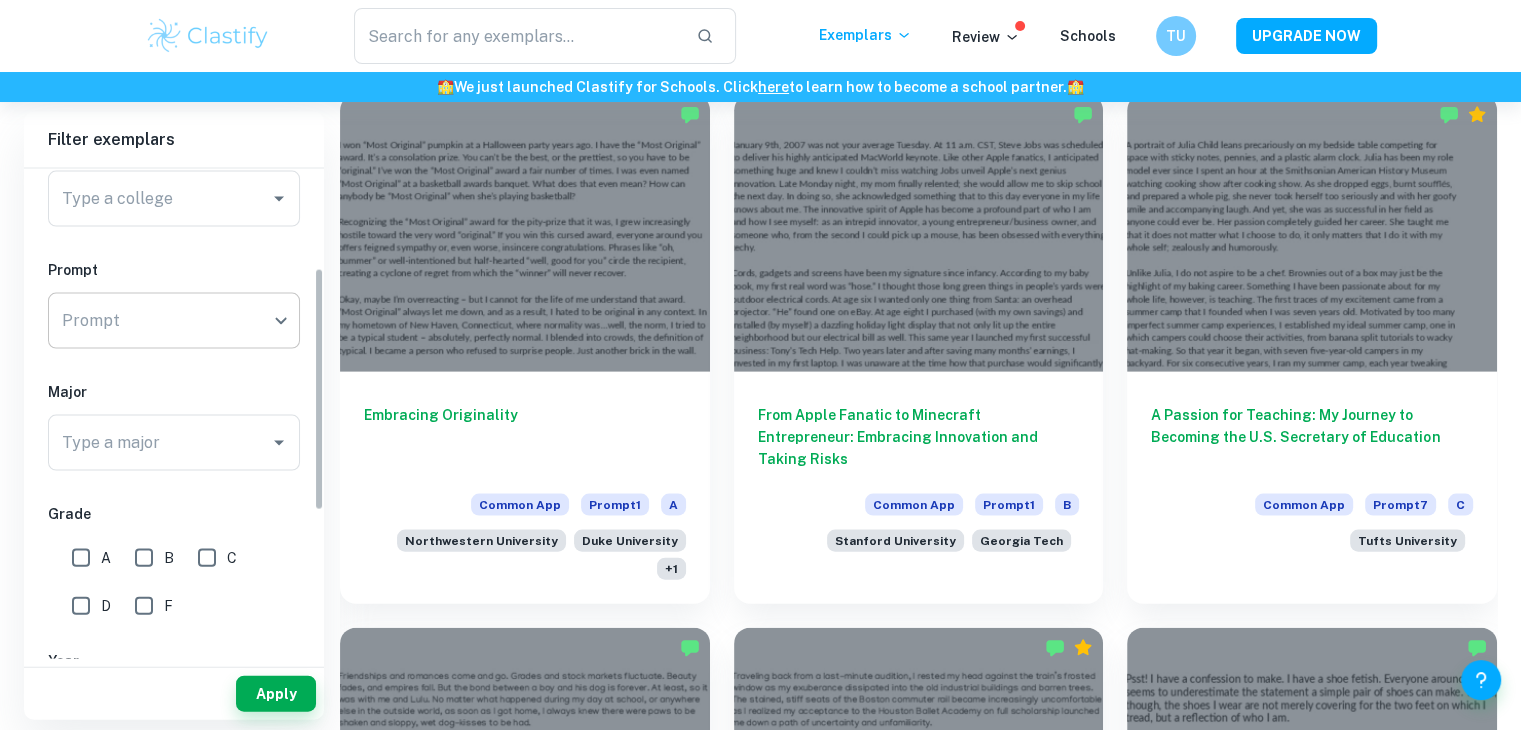 click on "We value your privacy We use cookies to enhance your browsing experience, serve personalised ads or content, and analyse our traffic. By clicking "Accept All", you consent to our use of cookies.   Cookie Policy Customise   Reject All   Accept All   Customise Consent Preferences   We use cookies to help you navigate efficiently and perform certain functions. You will find detailed information about all cookies under each consent category below. The cookies that are categorised as "Necessary" are stored on your browser as they are essential for enabling the basic functionalities of the site. ...  Show more For more information on how Google's third-party cookies operate and handle your data, see:   Google Privacy Policy Necessary Always Active Necessary cookies are required to enable the basic features of this site, such as providing secure log-in or adjusting your consent preferences. These cookies do not store any personally identifiable data. Functional Analytics Performance Advertisement Uncategorised" at bounding box center [760, -3733] 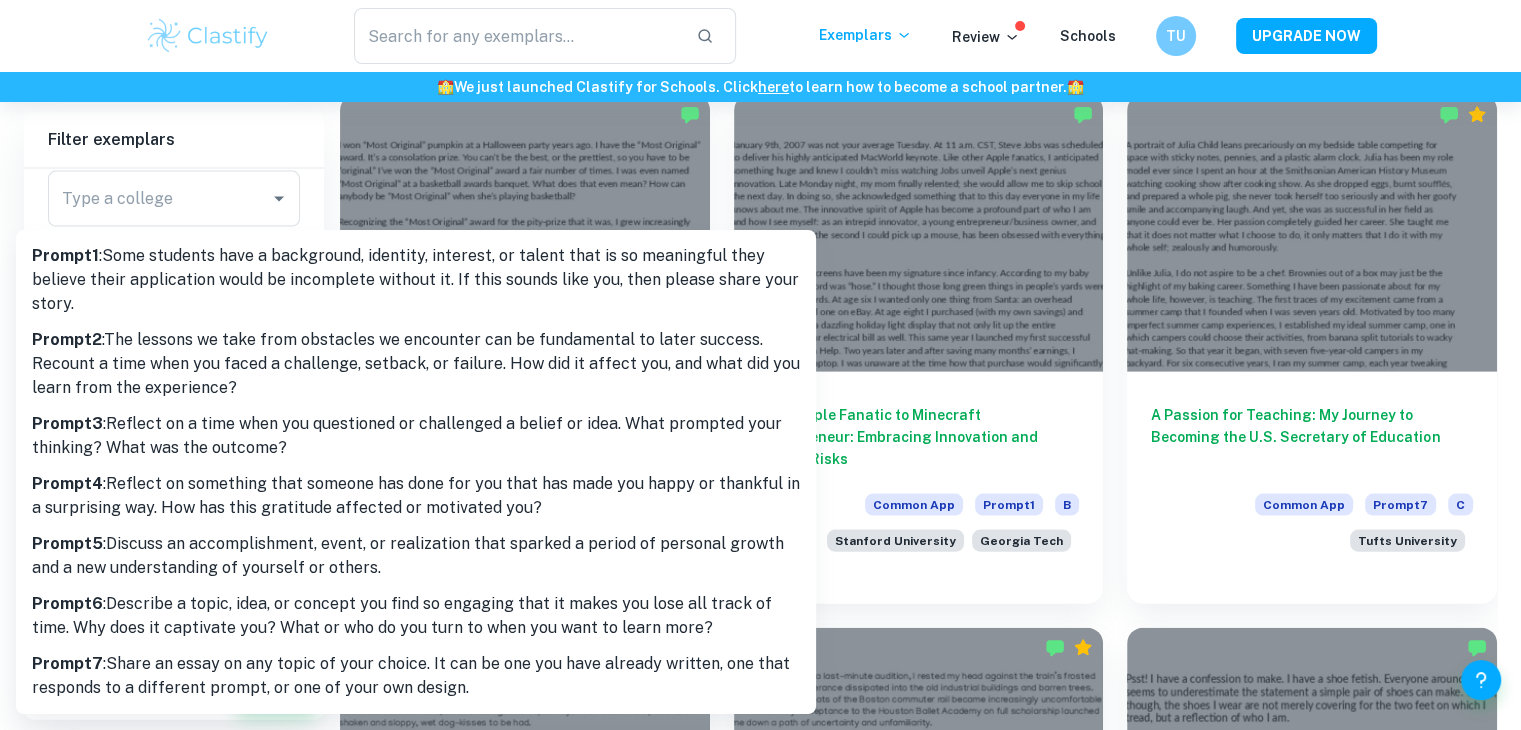 scroll, scrollTop: 4300, scrollLeft: 0, axis: vertical 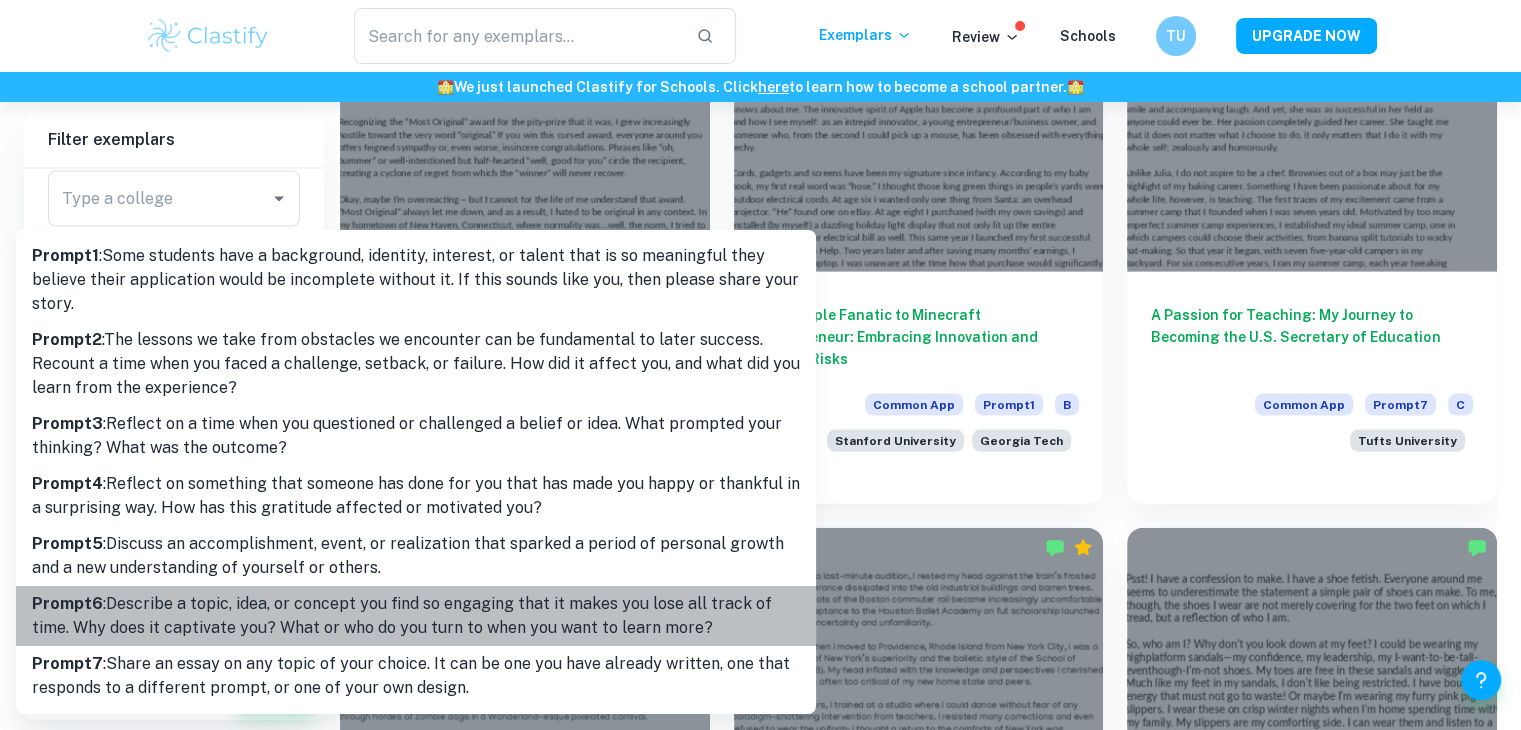 click on "Prompt  6 :  Describe a topic, idea, or concept you find so engaging that it makes you lose all track of time. Why does it captivate you? What or who do you turn to when you want to learn more?" at bounding box center [416, 616] 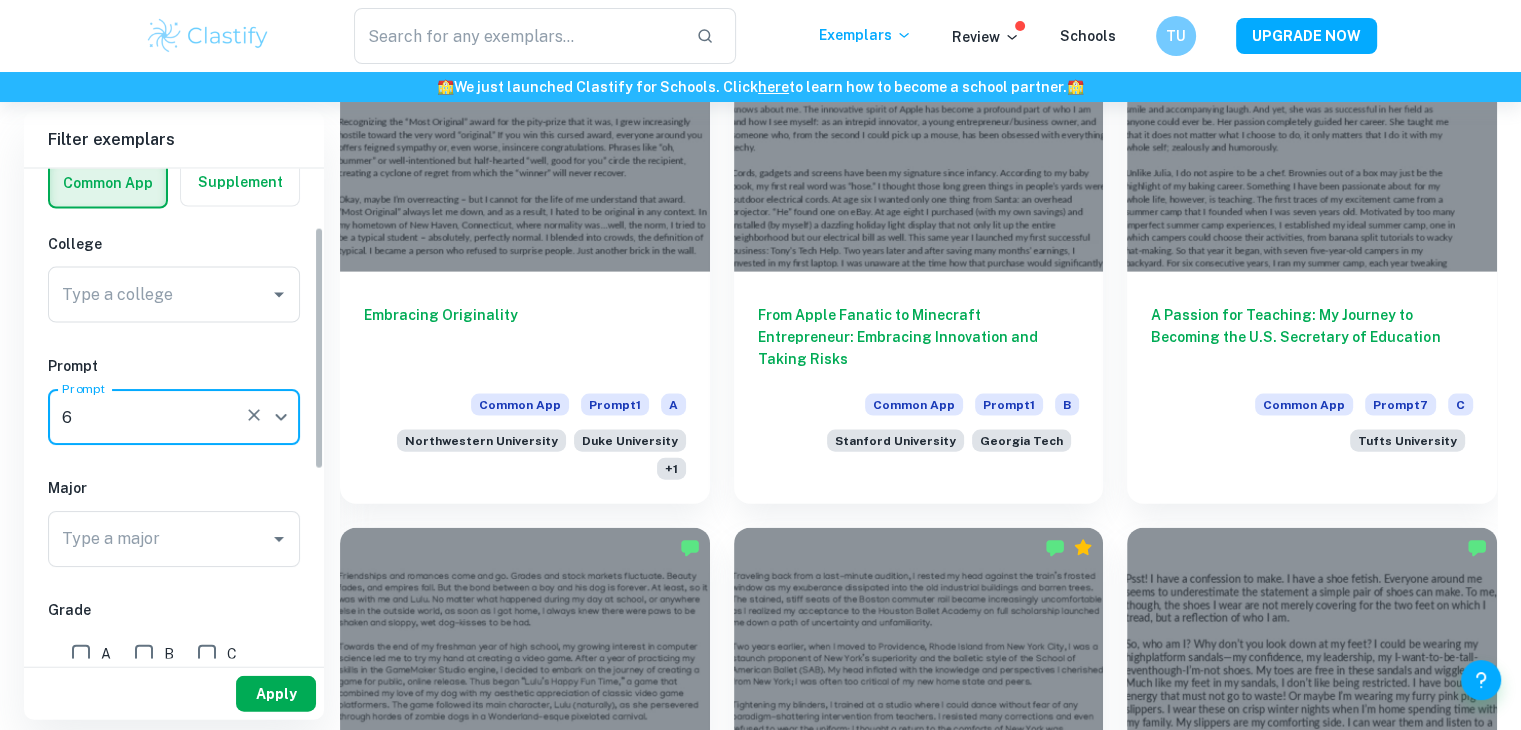 scroll, scrollTop: 100, scrollLeft: 0, axis: vertical 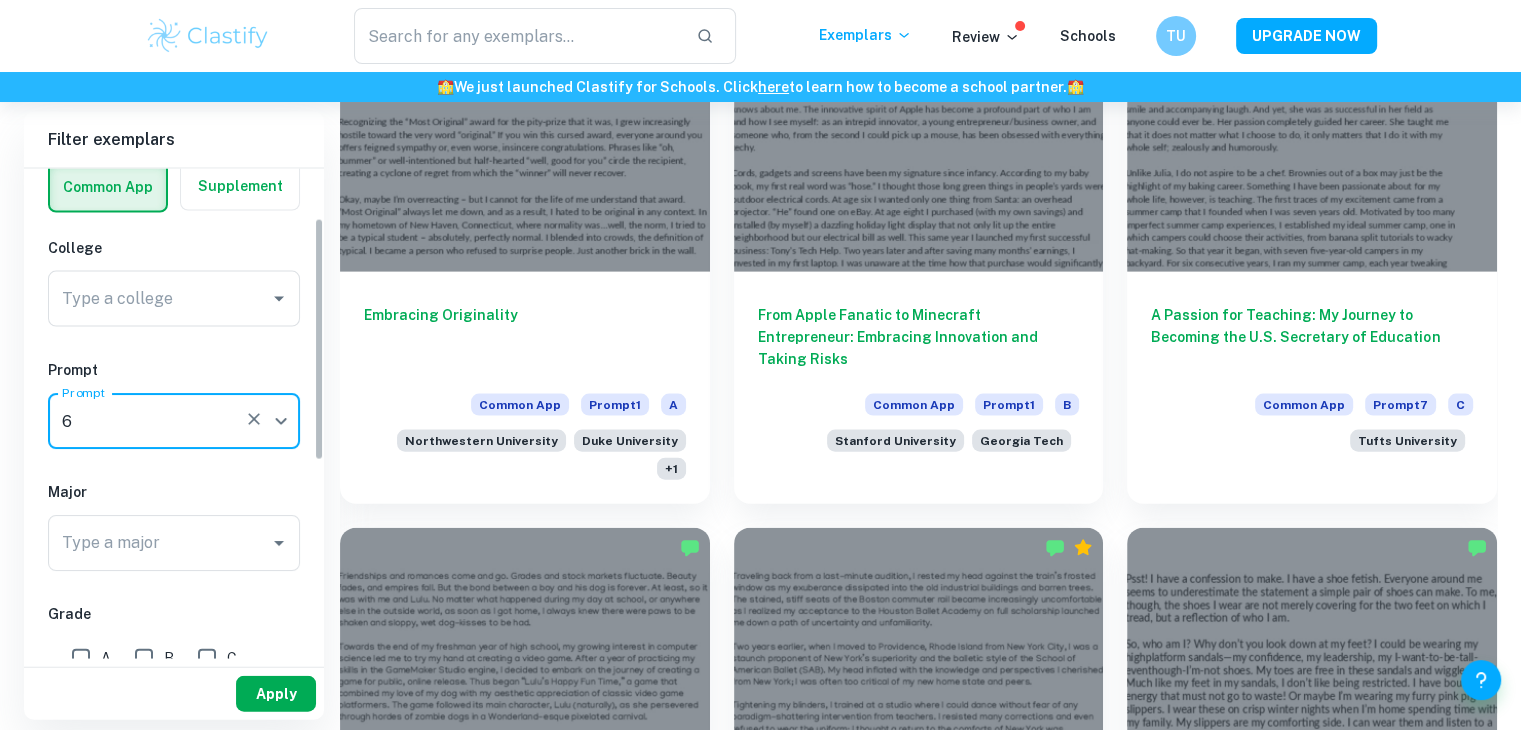 click on "Apply" at bounding box center [276, 694] 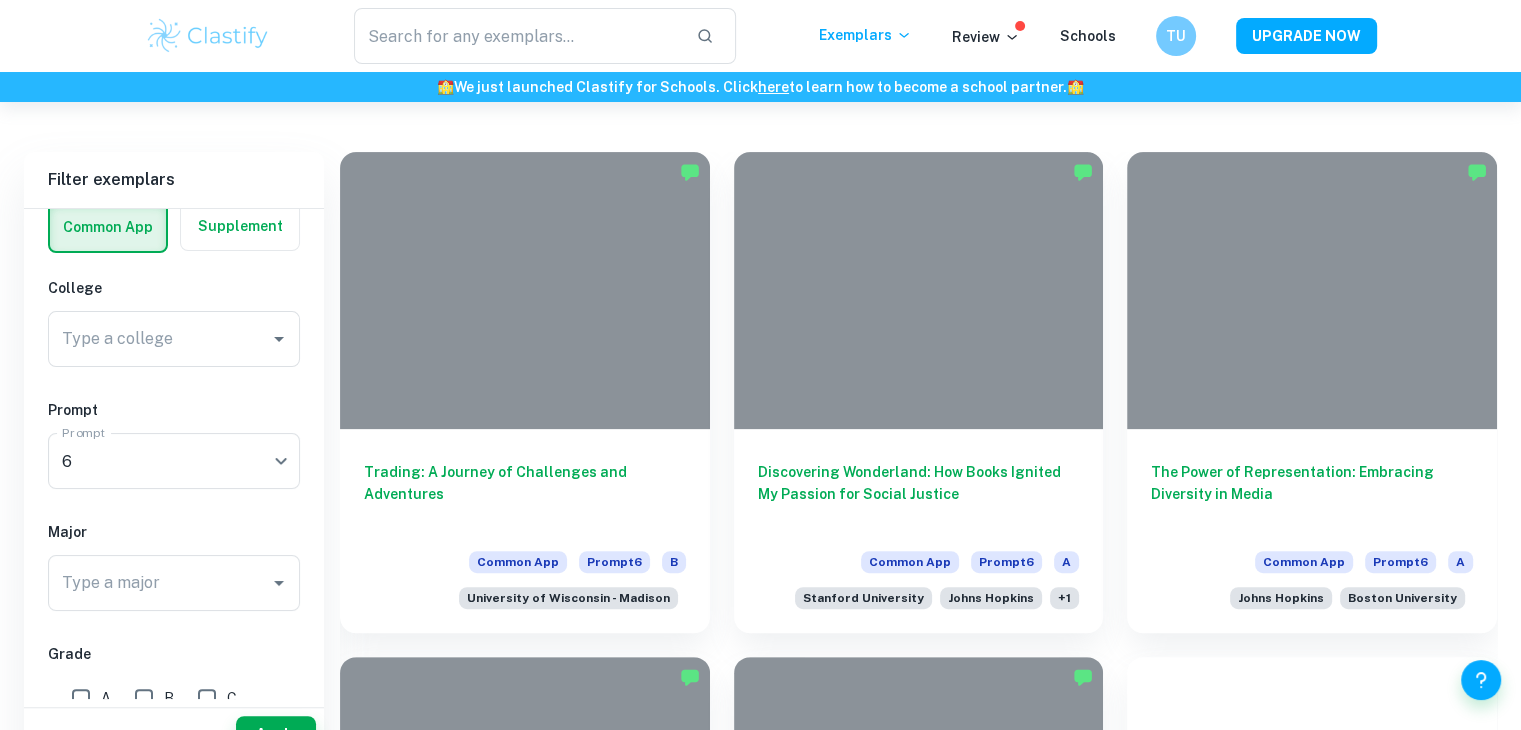 scroll, scrollTop: 3518, scrollLeft: 0, axis: vertical 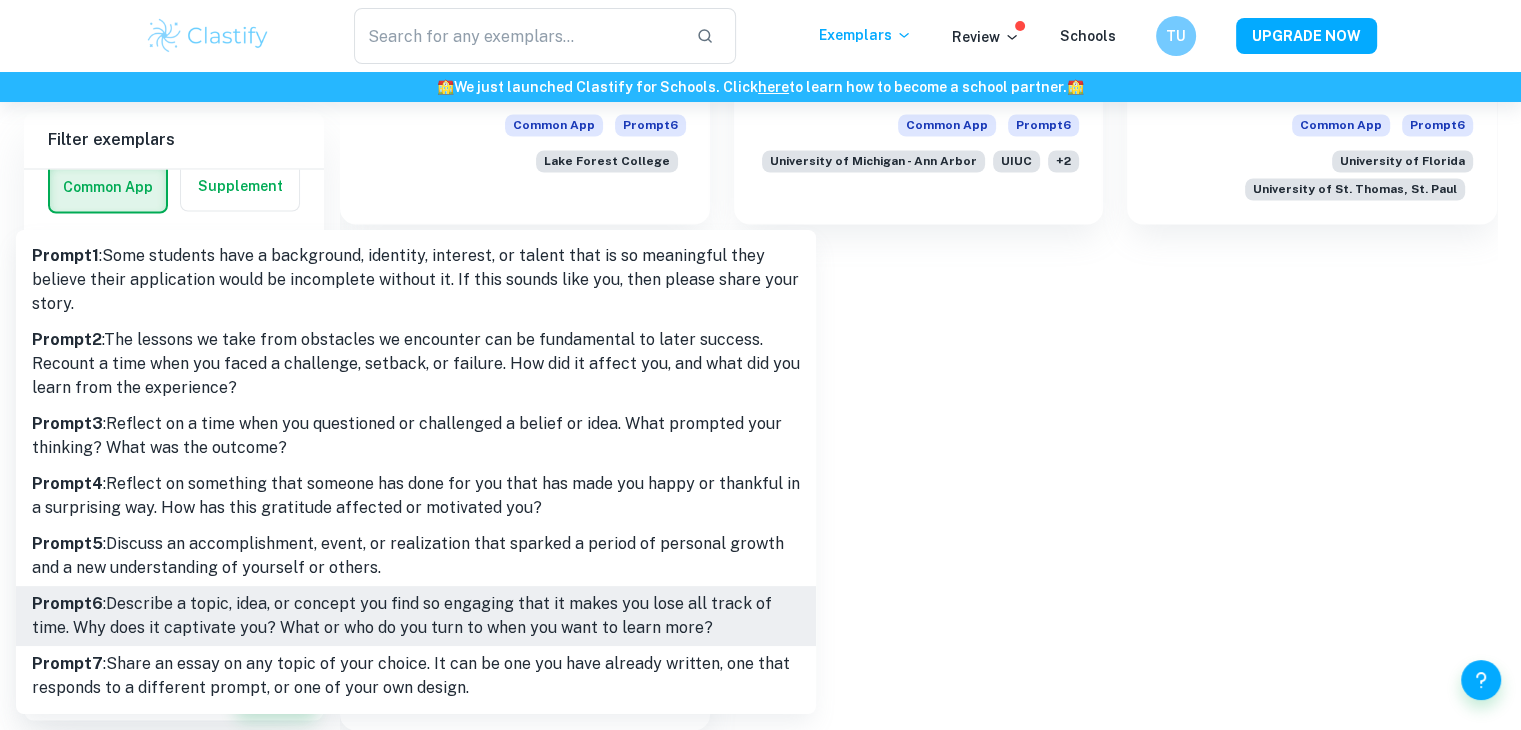 click on "We value your privacy We use cookies to enhance your browsing experience, serve personalised ads or content, and analyse our traffic. By clicking "Accept All", you consent to our use of cookies.   Cookie Policy Customise   Reject All   Accept All   Customise Consent Preferences   We use cookies to help you navigate efficiently and perform certain functions. You will find detailed information about all cookies under each consent category below. The cookies that are categorised as "Necessary" are stored on your browser as they are essential for enabling the basic functionalities of the site. ...  Show more For more information on how Google's third-party cookies operate and handle your data, see:   Google Privacy Policy Necessary Always Active Necessary cookies are required to enable the basic features of this site, such as providing secure log-in or adjusting your consent preferences. These cookies do not store any personally identifiable data. Functional Analytics Performance Advertisement Uncategorised" at bounding box center [760, -3046] 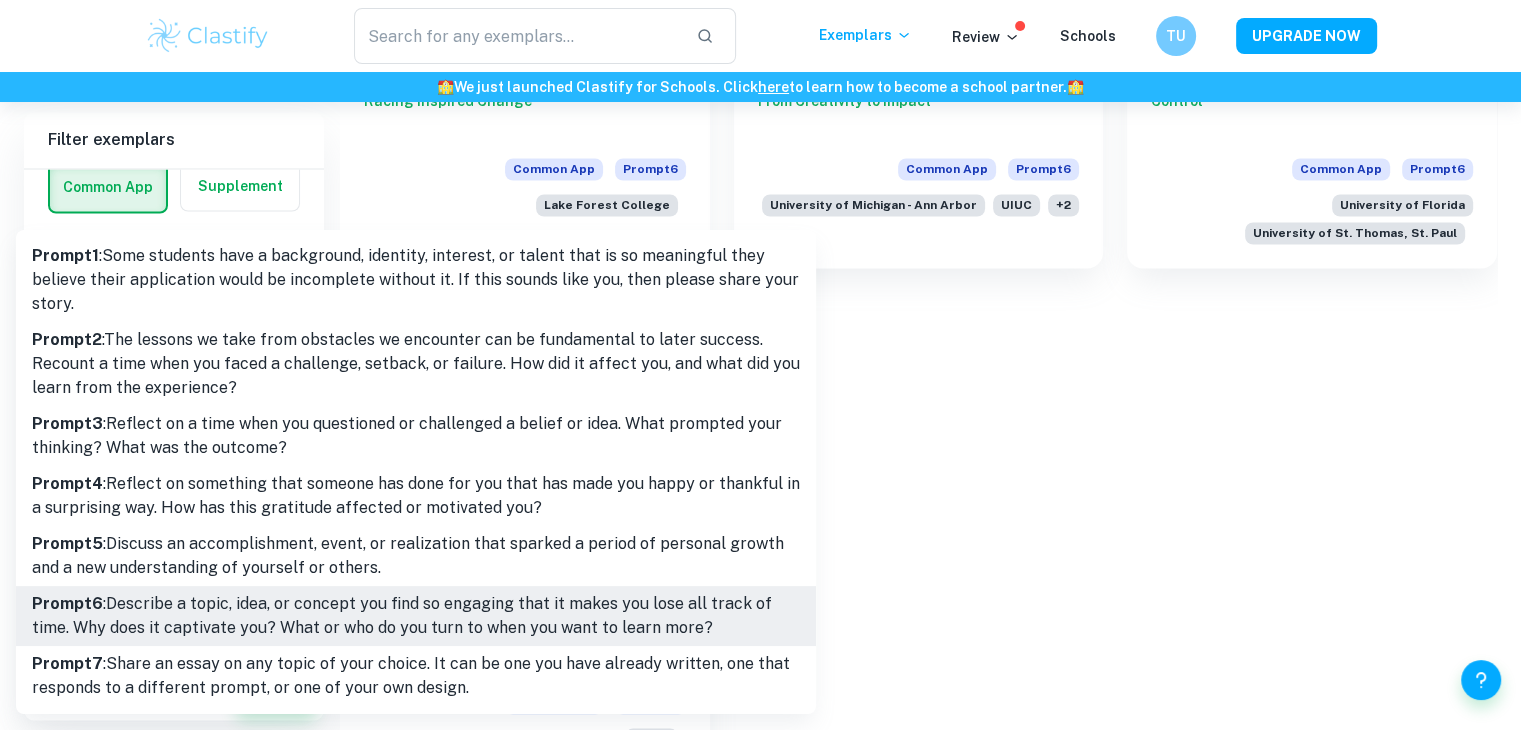 scroll, scrollTop: 3318, scrollLeft: 0, axis: vertical 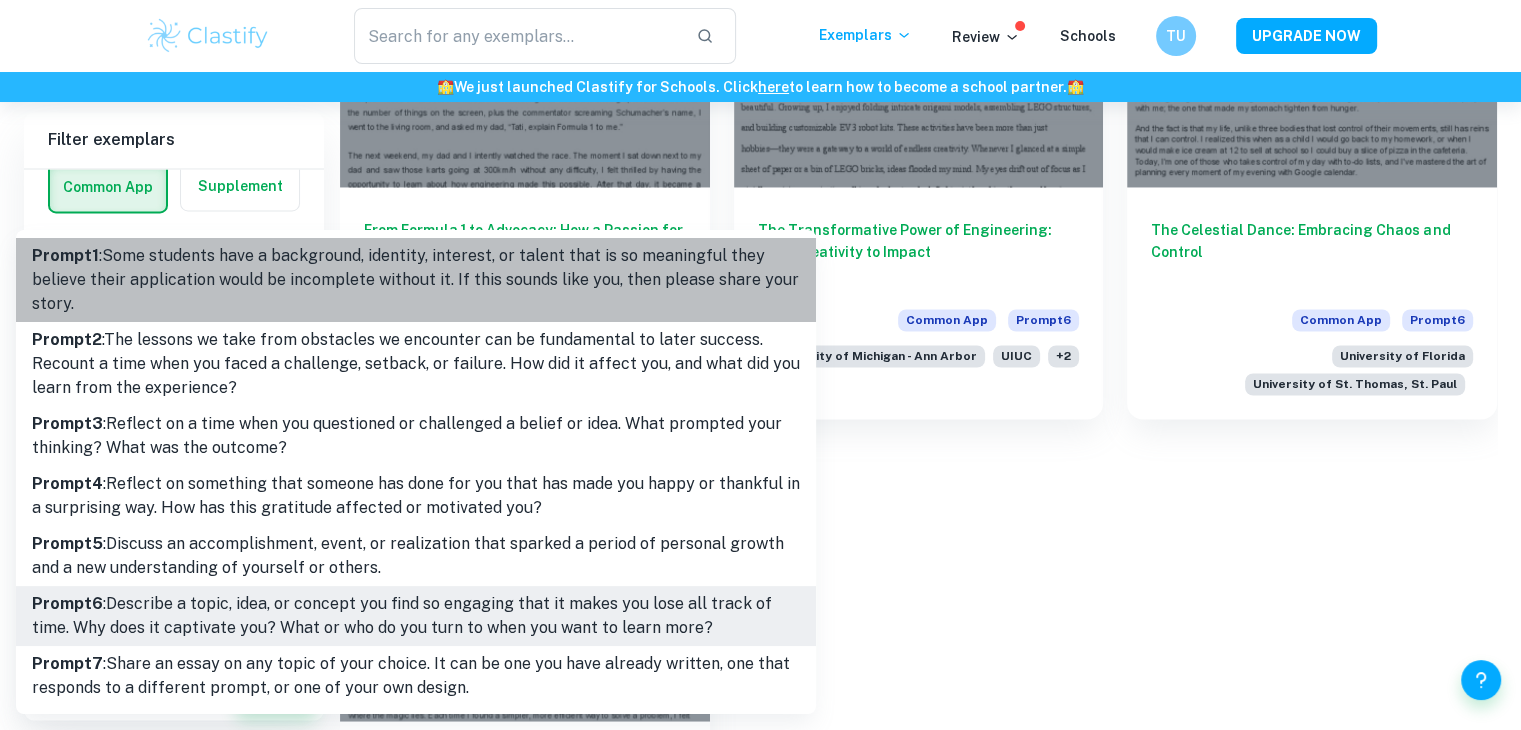 click on "Prompt  1 :  Some students have a background, identity, interest, or talent that is so meaningful they believe their application would be incomplete without it. If this sounds like you, then please share your story." at bounding box center (416, 280) 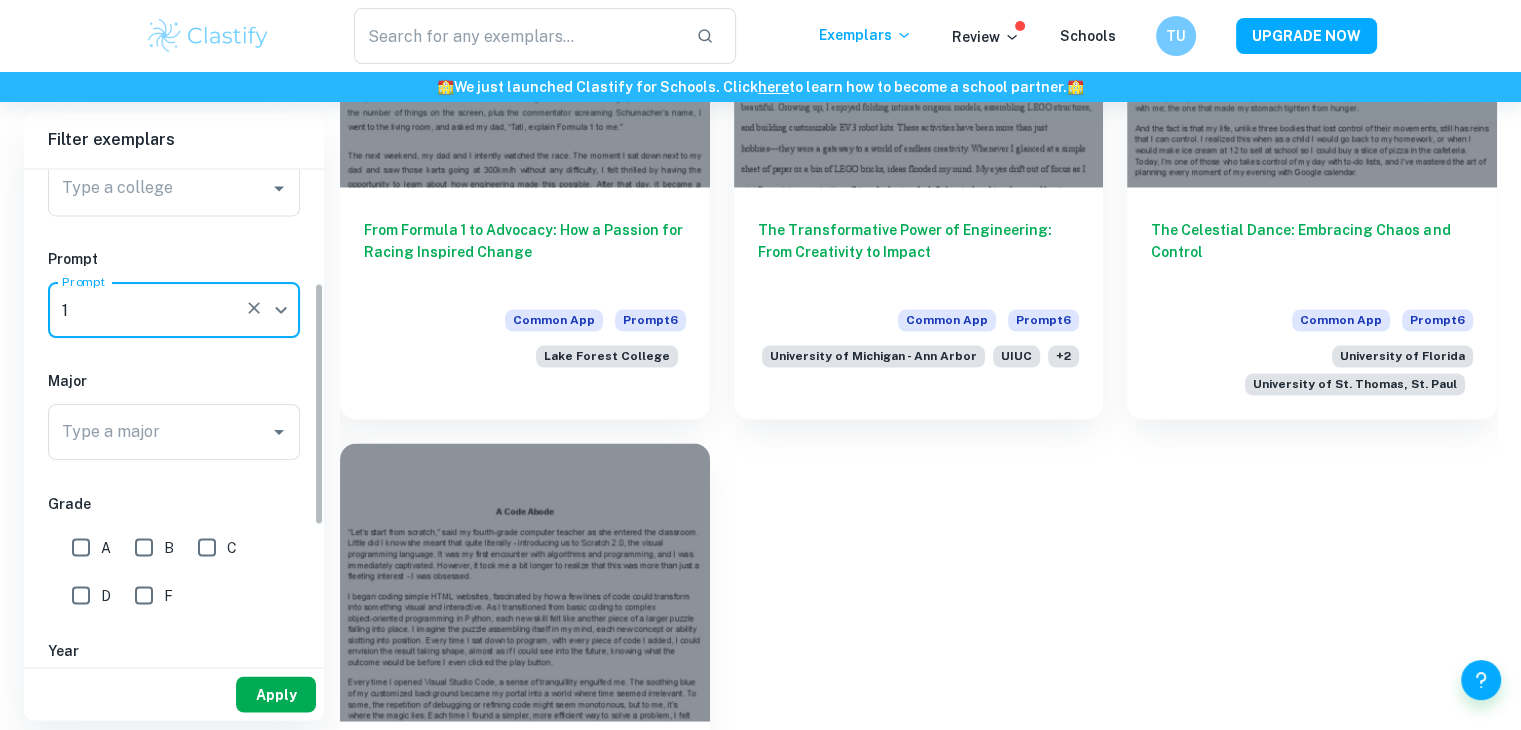 scroll, scrollTop: 200, scrollLeft: 0, axis: vertical 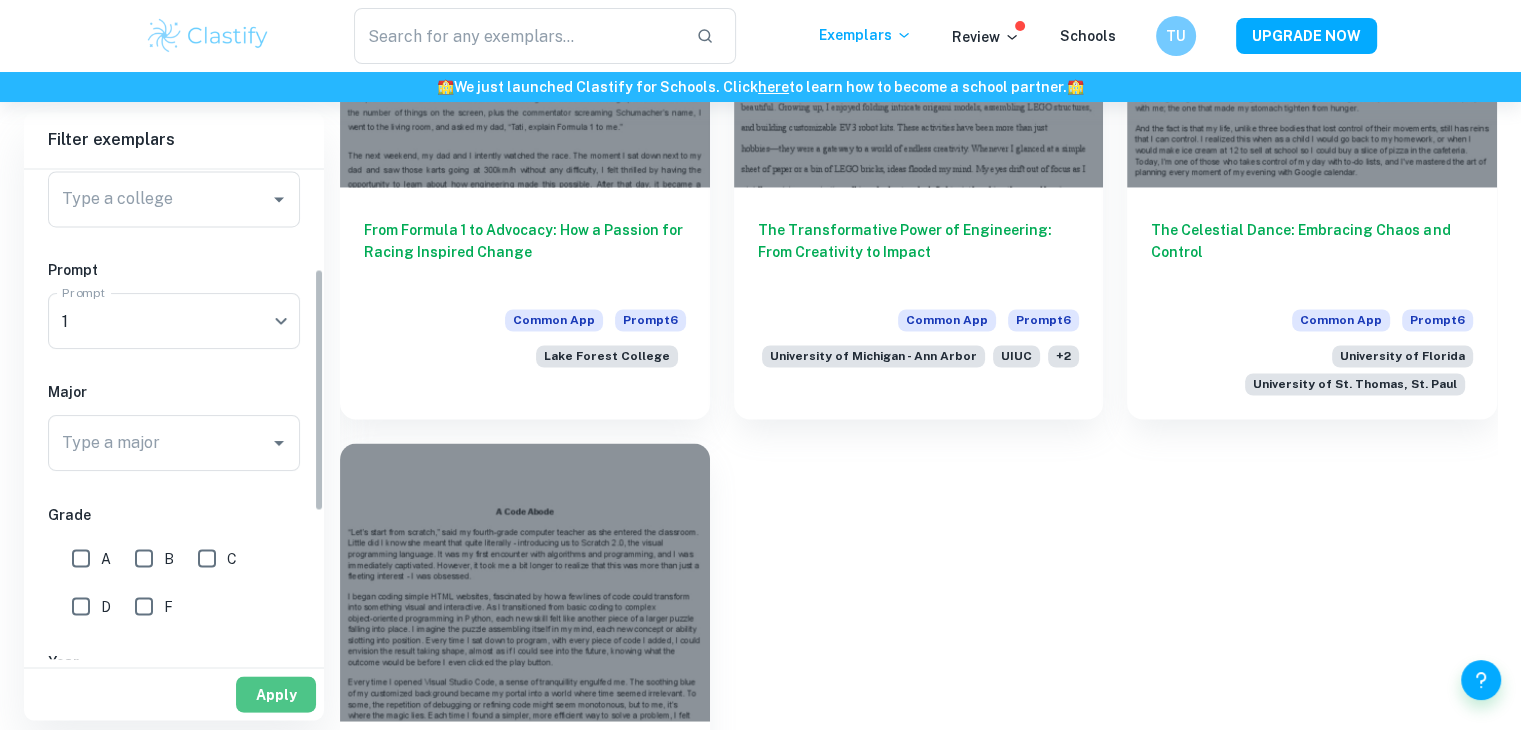 click on "Apply" at bounding box center (276, 694) 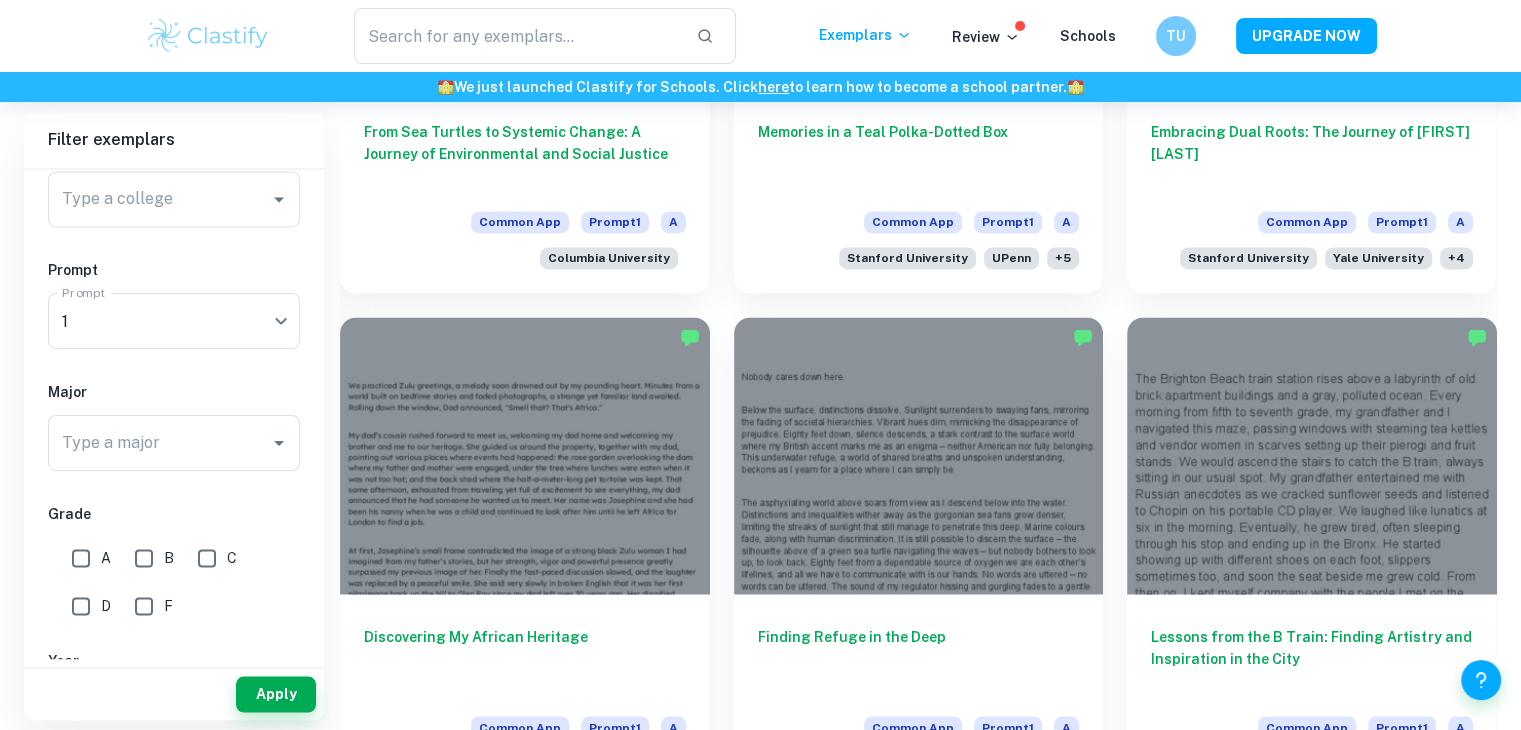 scroll, scrollTop: 10818, scrollLeft: 0, axis: vertical 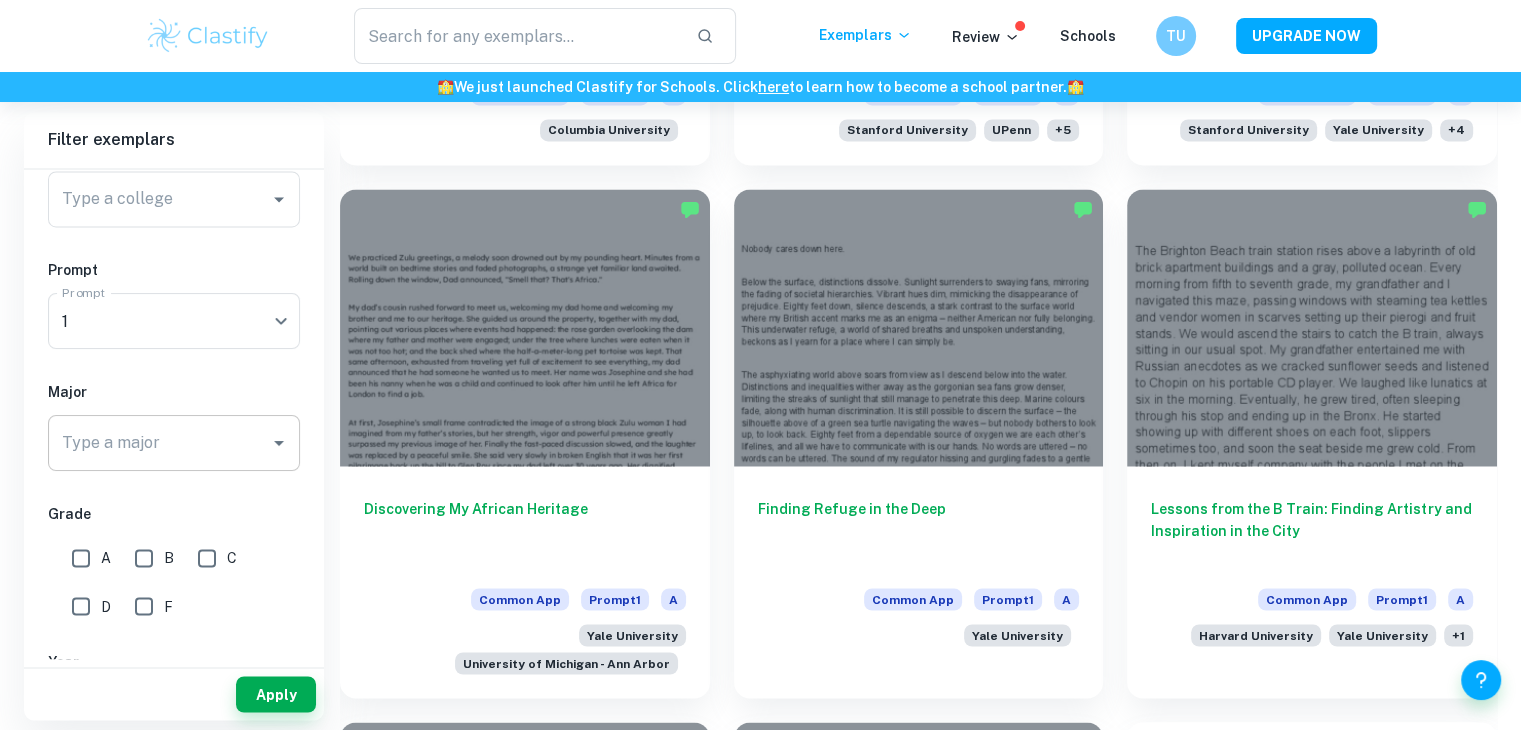 click on "Type a major" at bounding box center (159, 443) 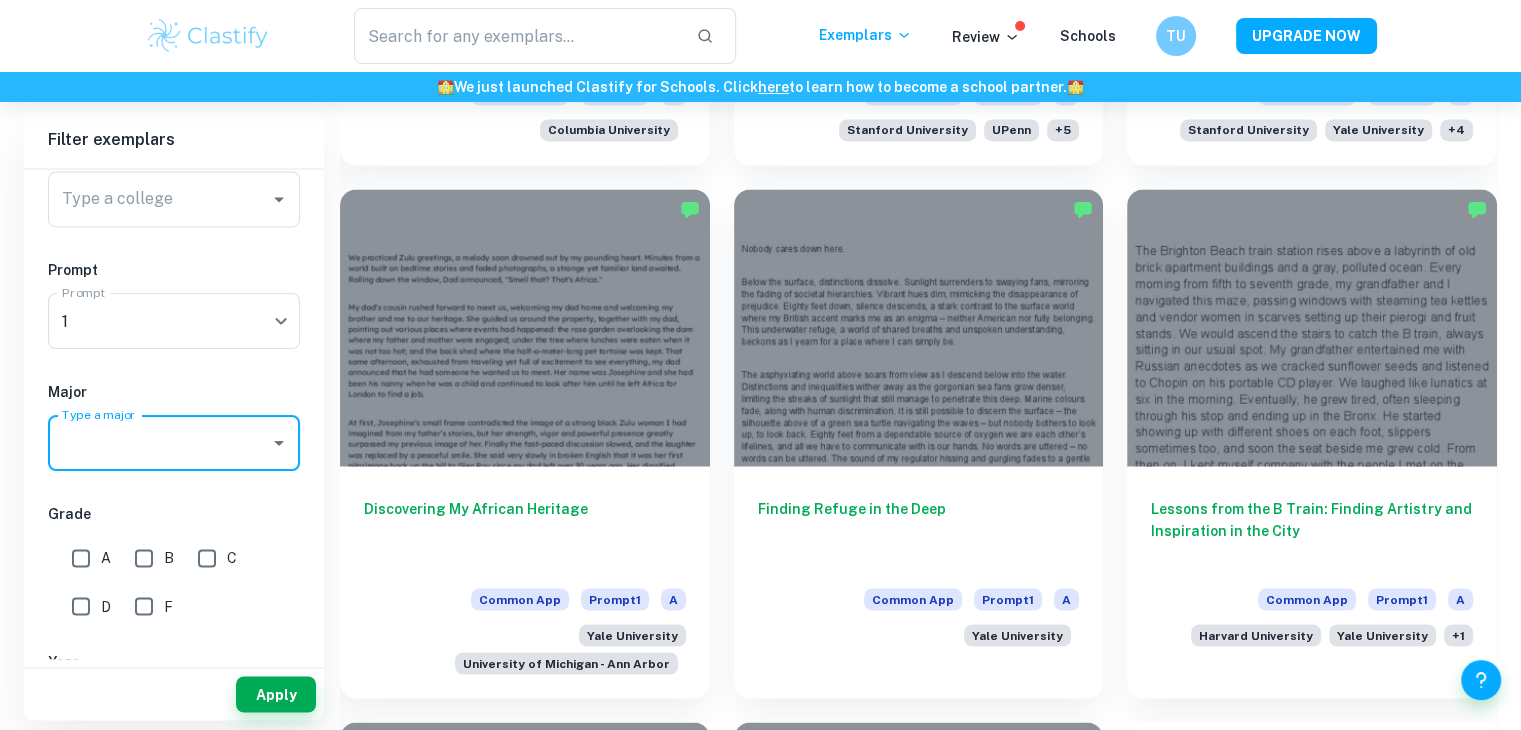 click on "Type a major" at bounding box center (159, 443) 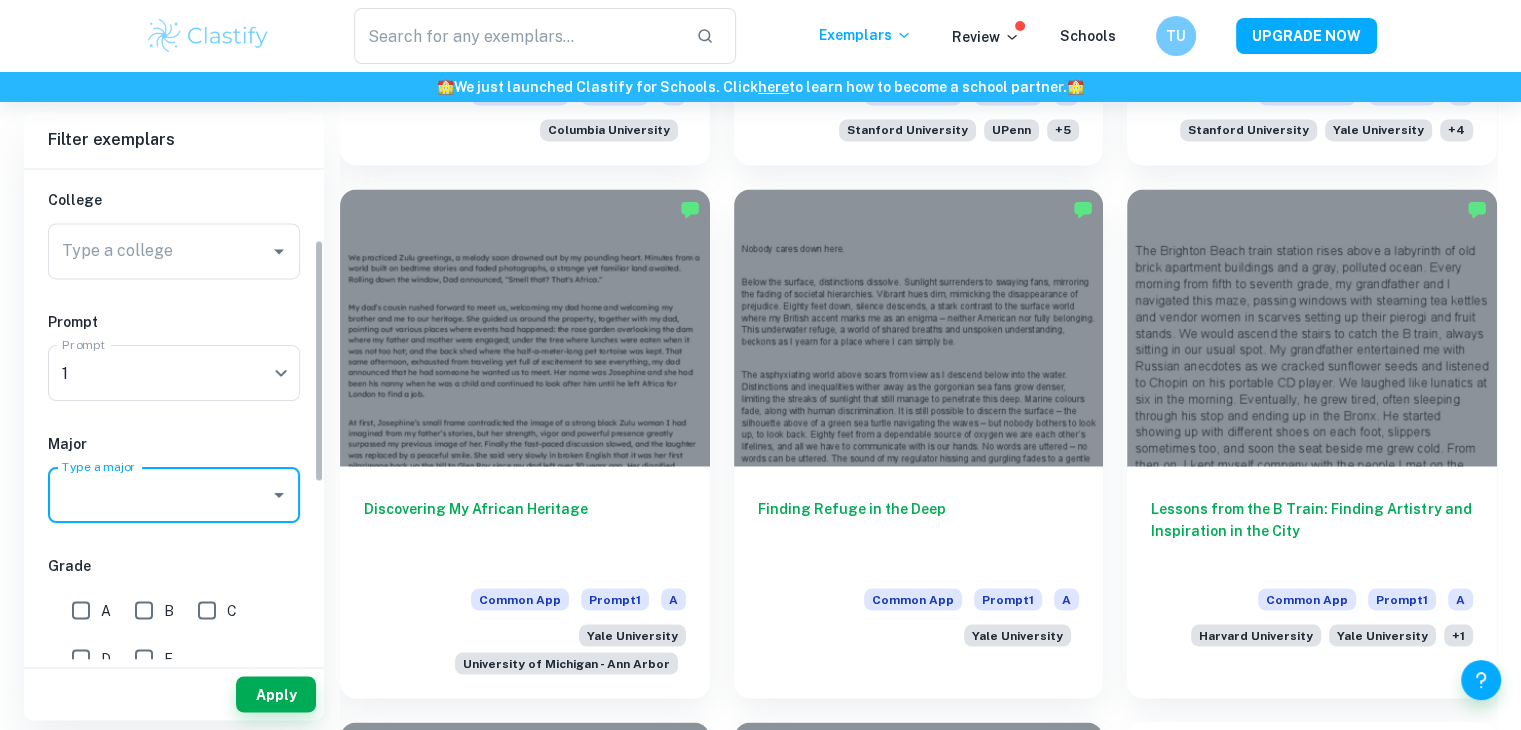 scroll, scrollTop: 100, scrollLeft: 0, axis: vertical 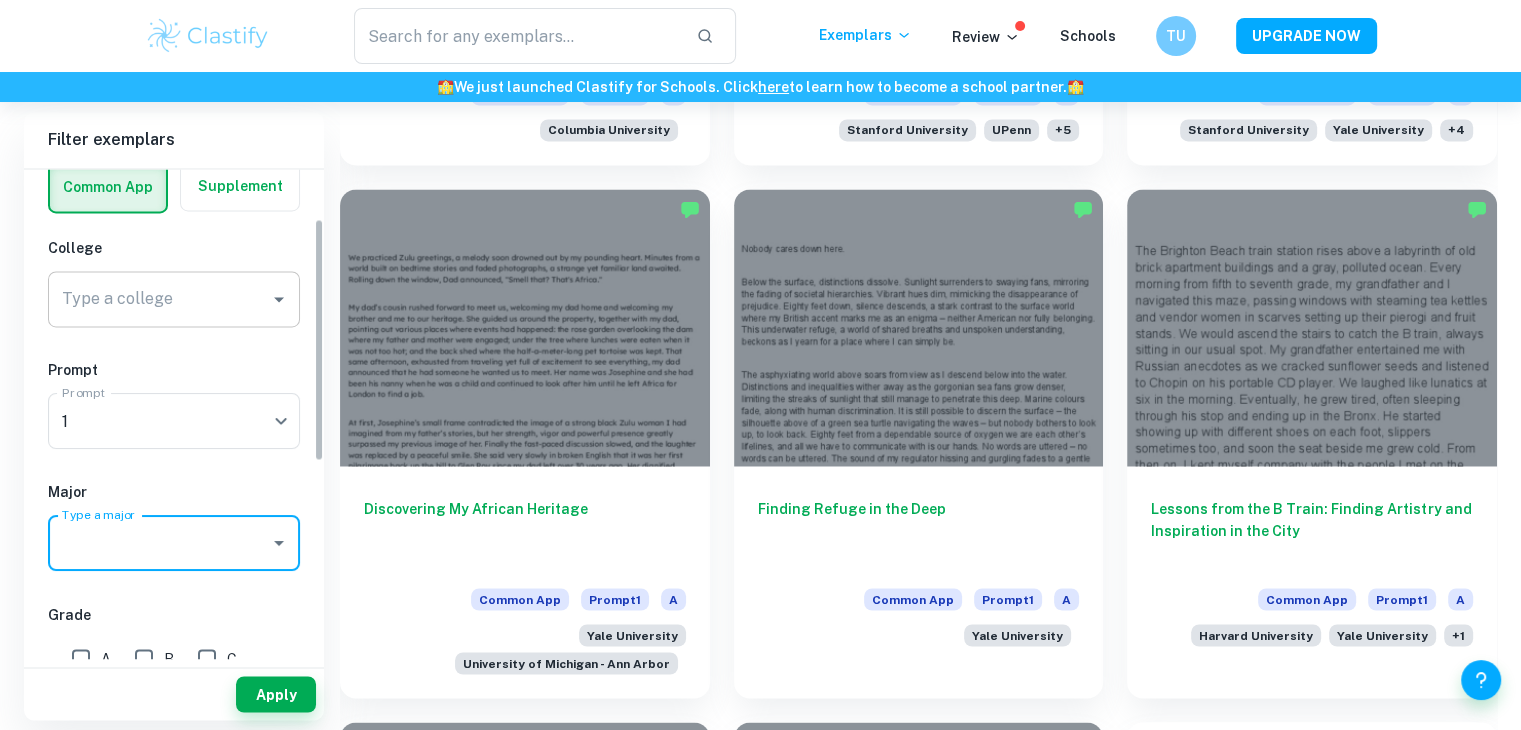 click on "Type a college" at bounding box center [159, 299] 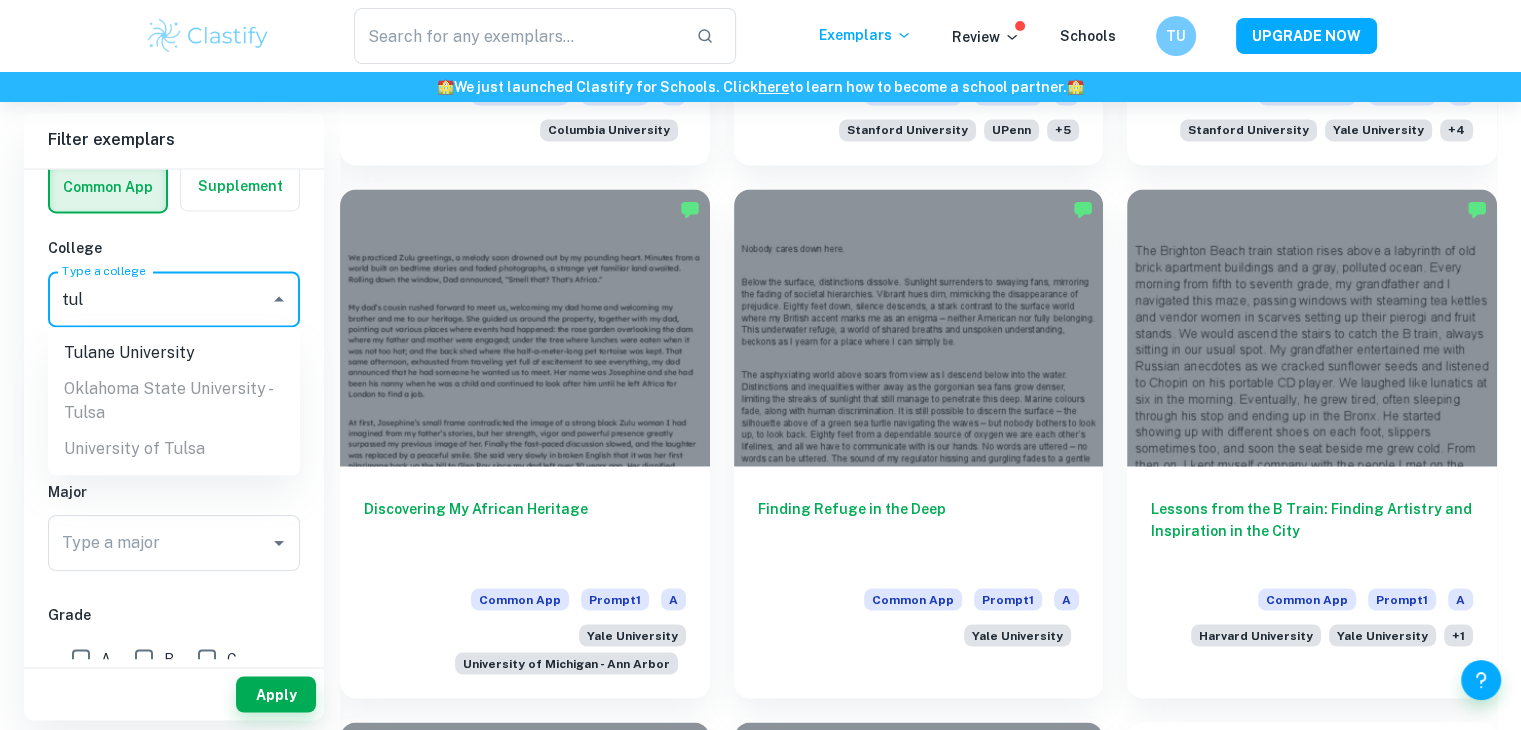 click on "Tulane University" at bounding box center [174, 353] 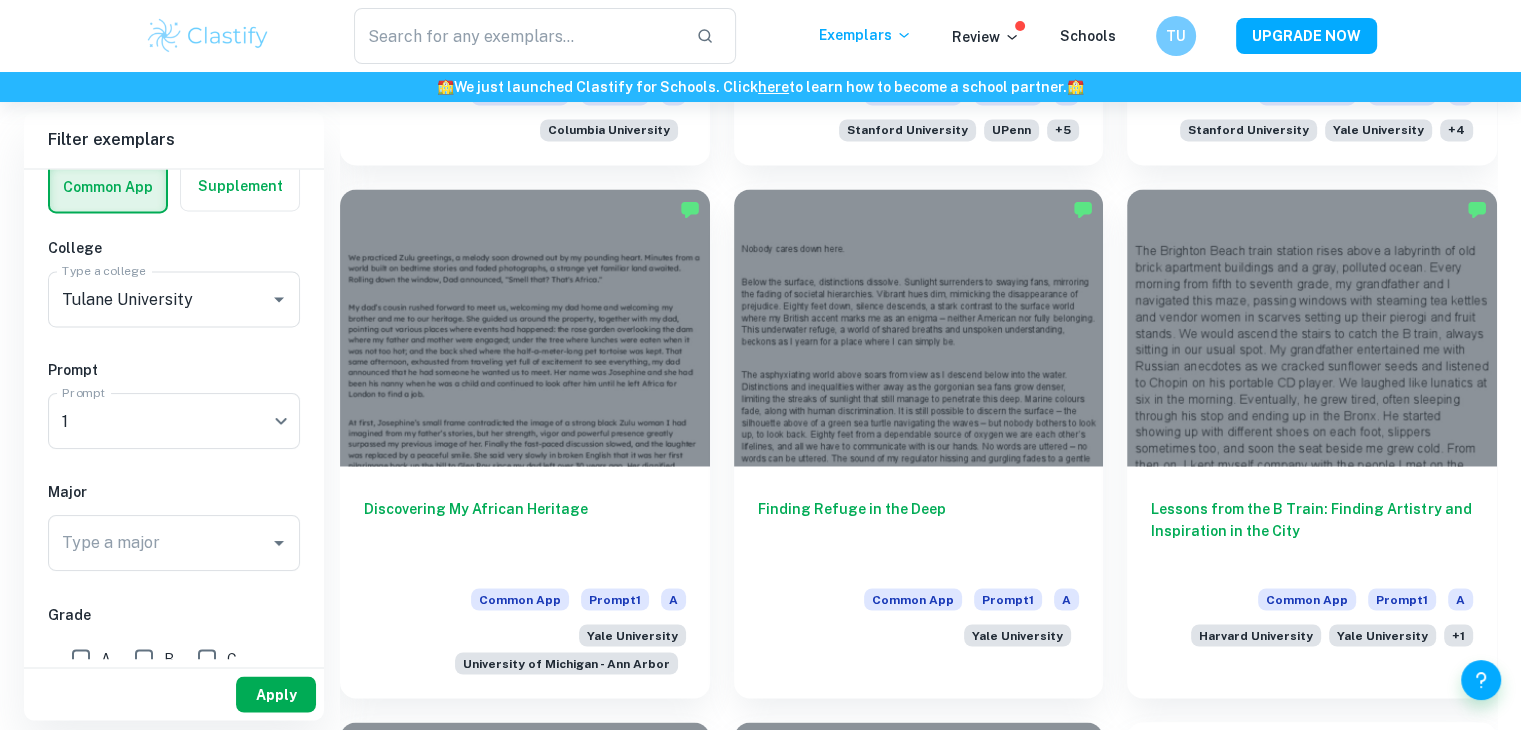 click on "Apply" at bounding box center [276, 694] 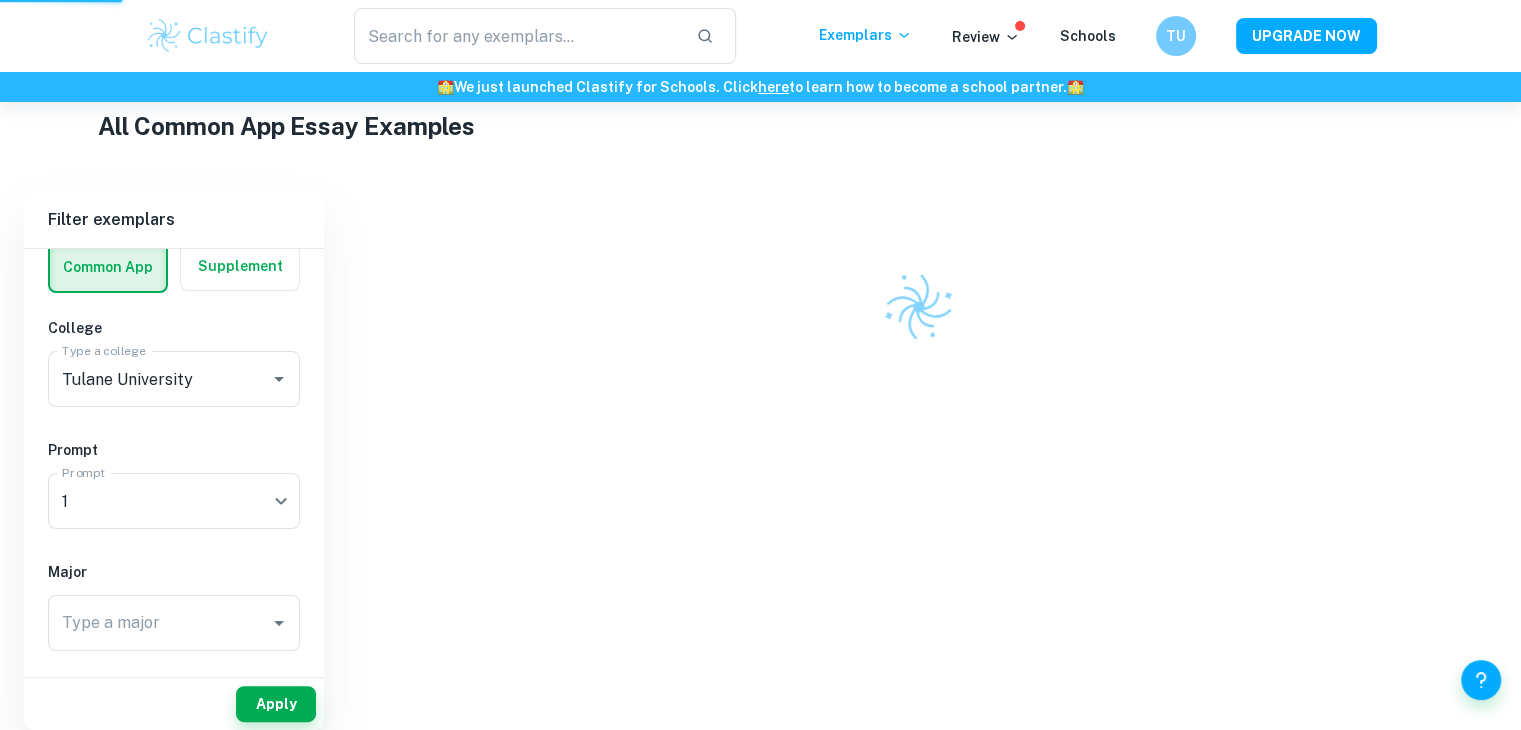 scroll, scrollTop: 452, scrollLeft: 0, axis: vertical 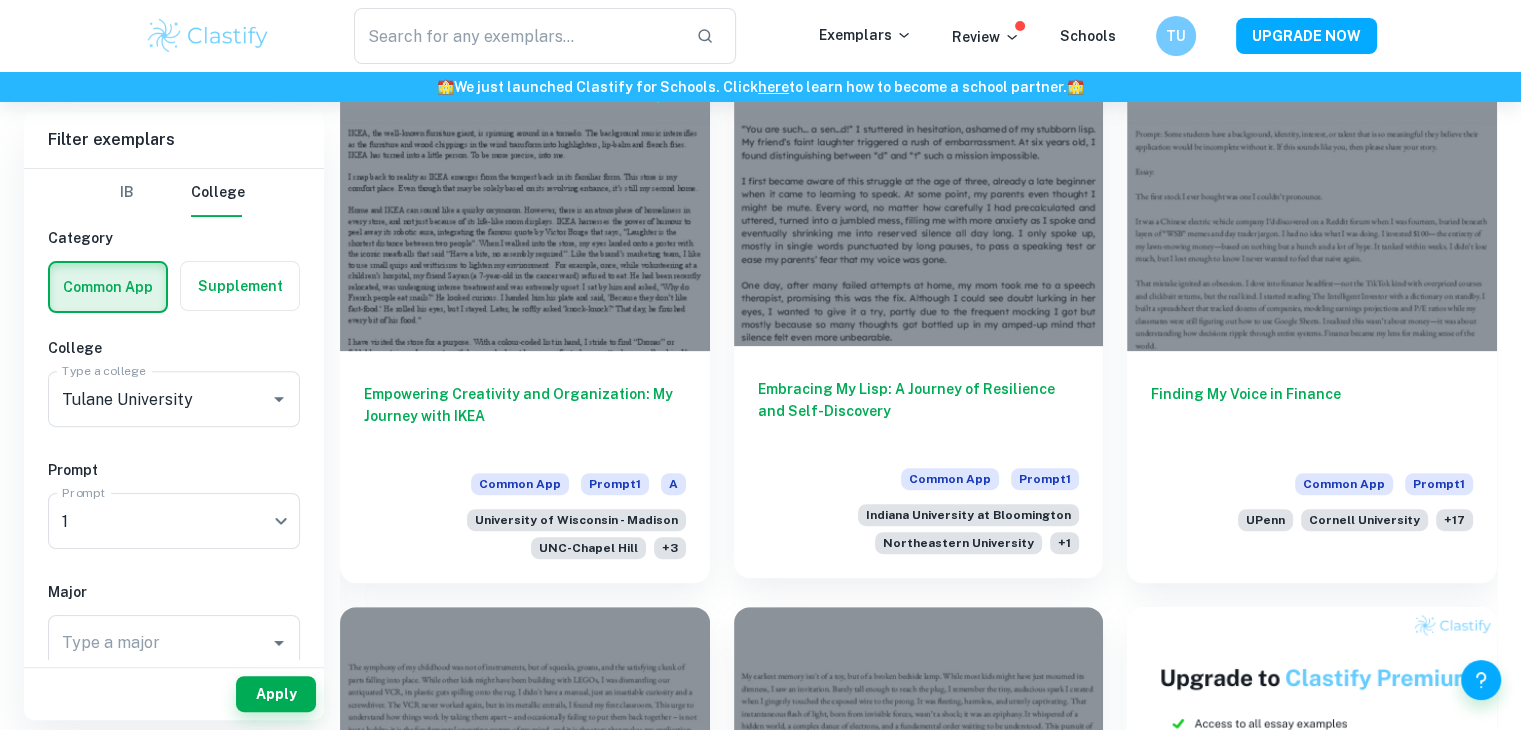 click on "+ 1" at bounding box center (1064, 543) 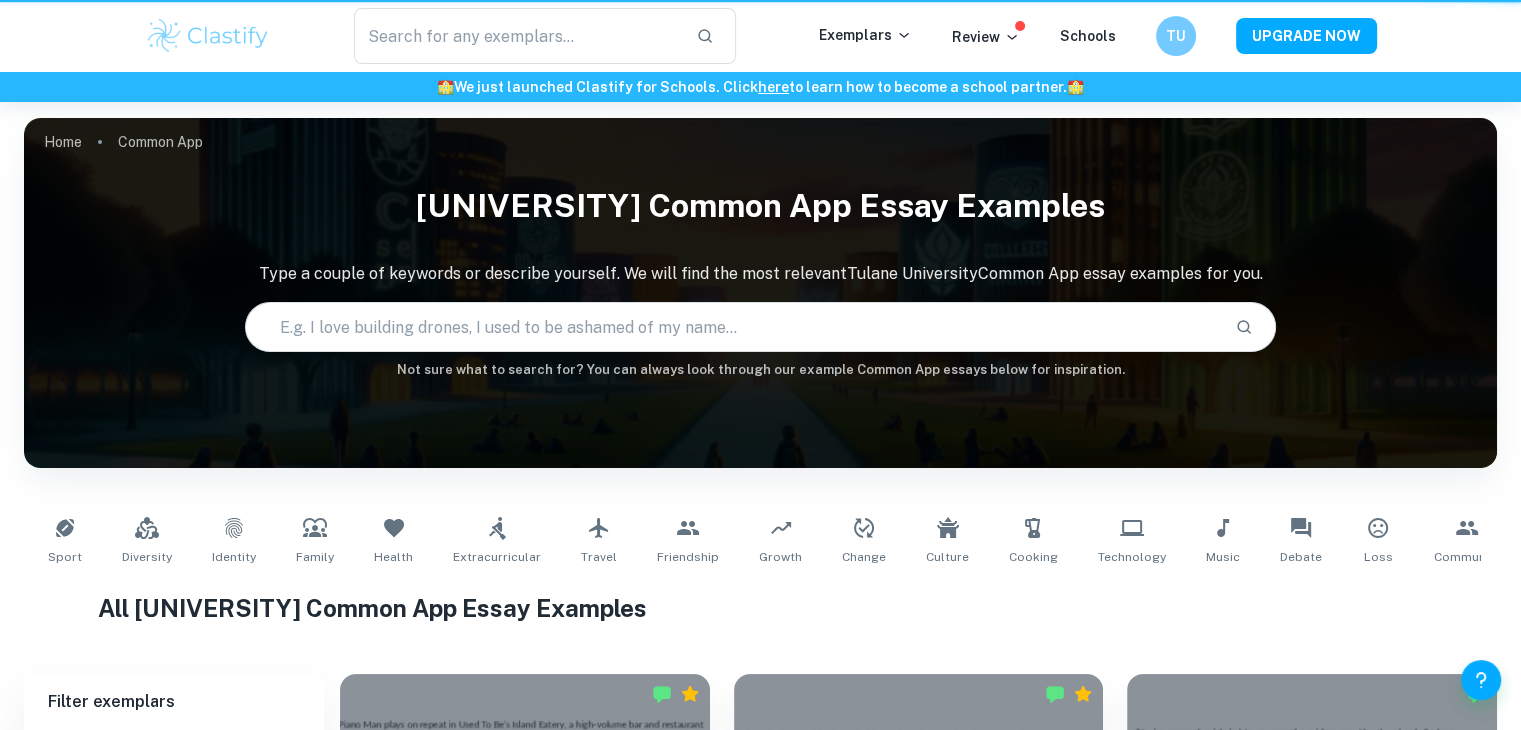 scroll, scrollTop: 600, scrollLeft: 0, axis: vertical 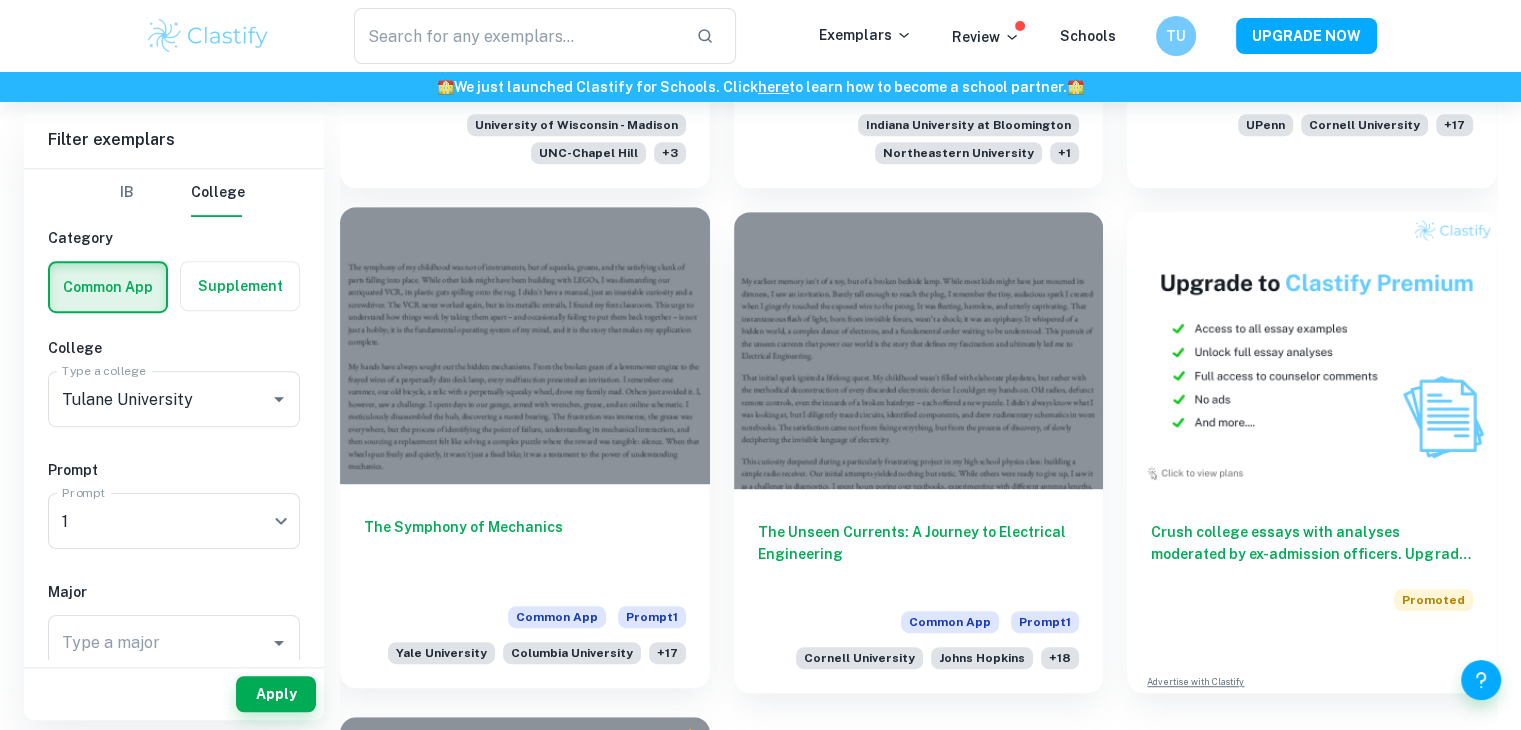 click at bounding box center (525, 345) 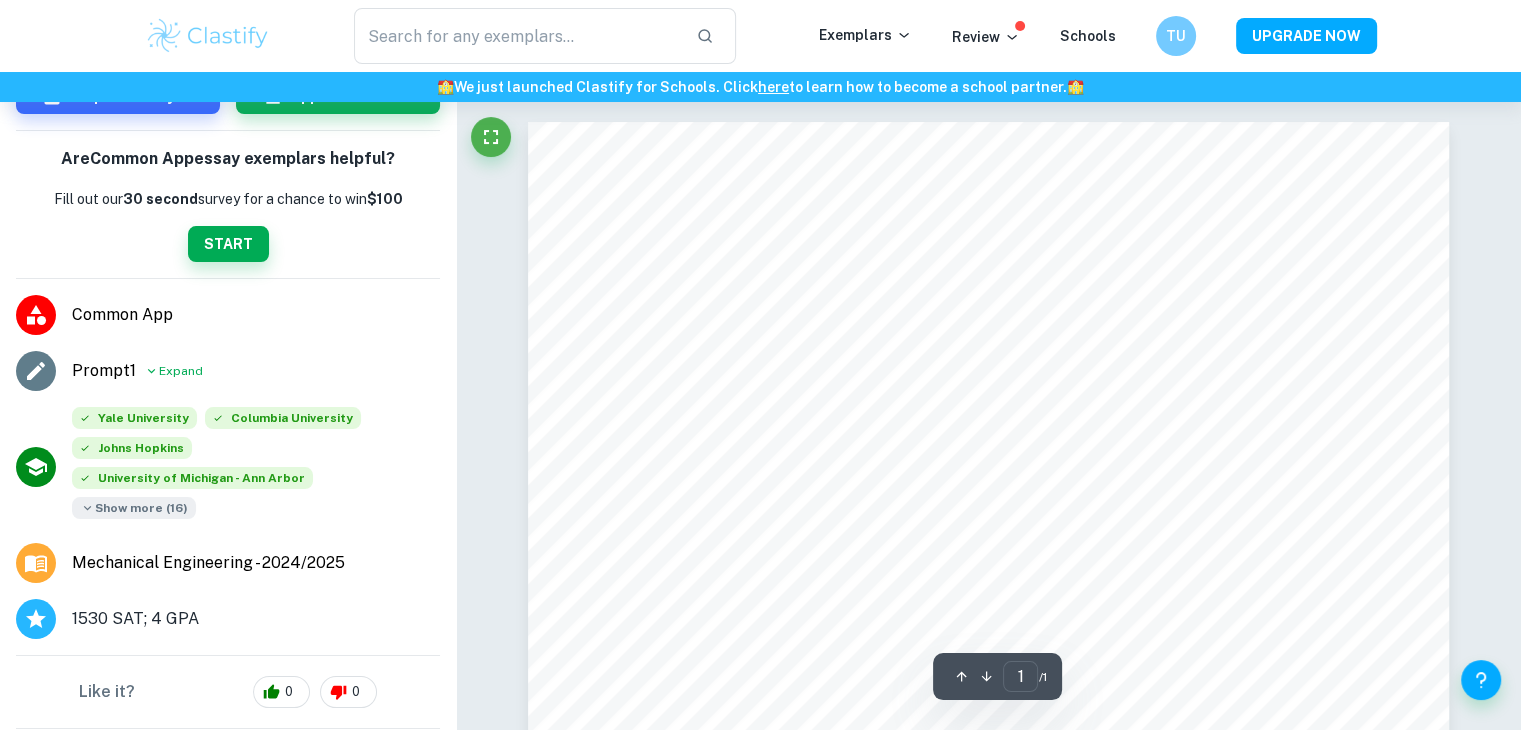 scroll, scrollTop: 176, scrollLeft: 0, axis: vertical 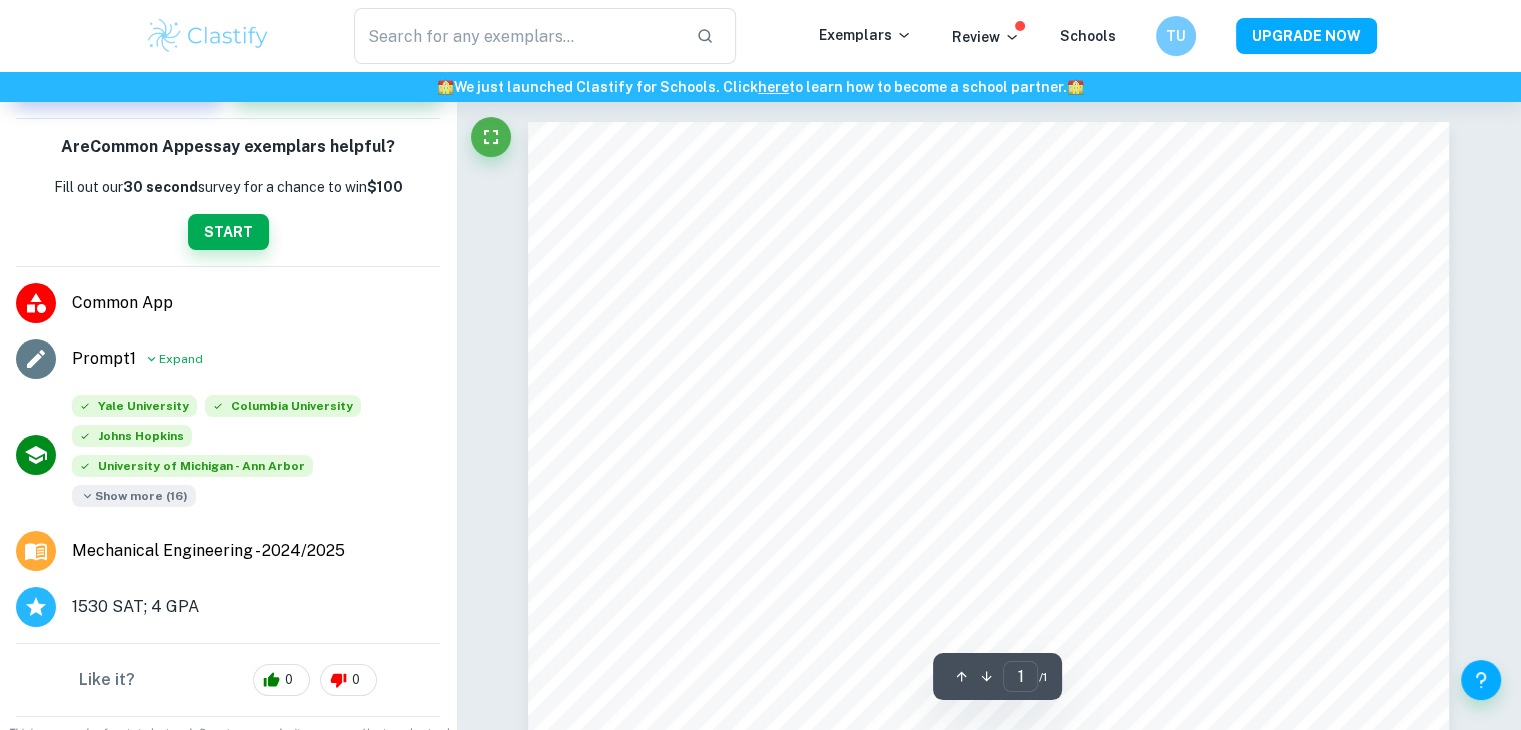 click on "Show more ( 16 )" at bounding box center (134, 496) 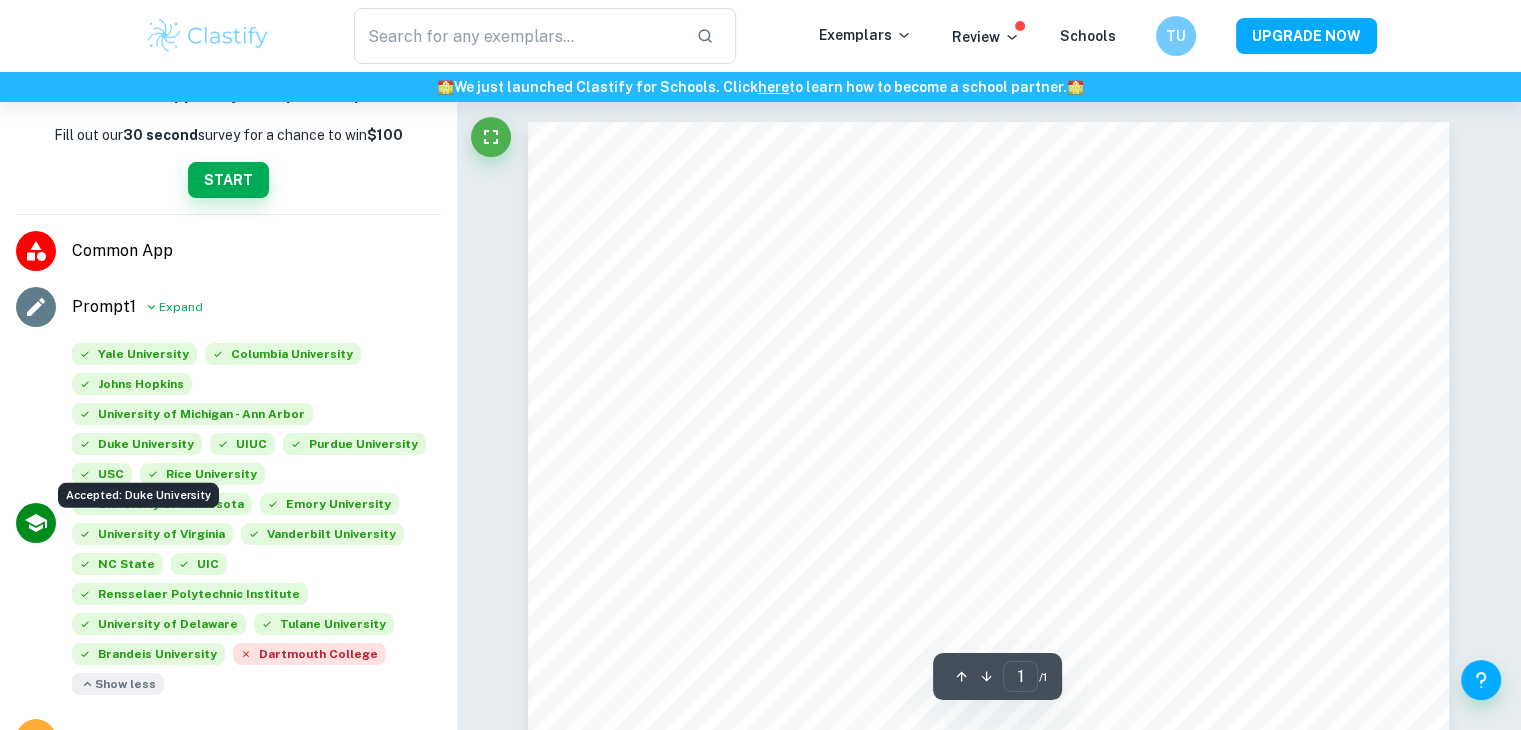 scroll, scrollTop: 276, scrollLeft: 0, axis: vertical 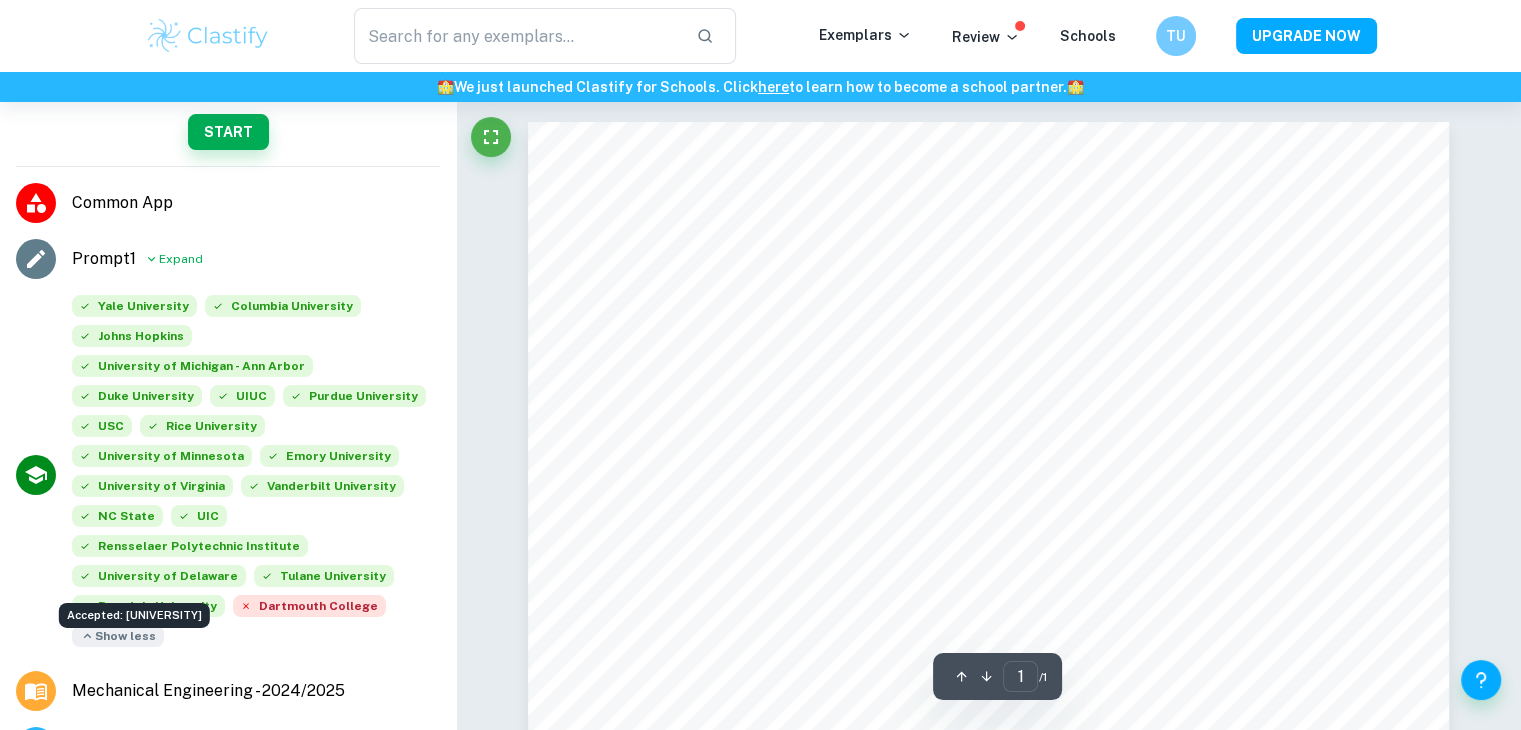 click on "Accepted: Brandeis University" at bounding box center [134, 609] 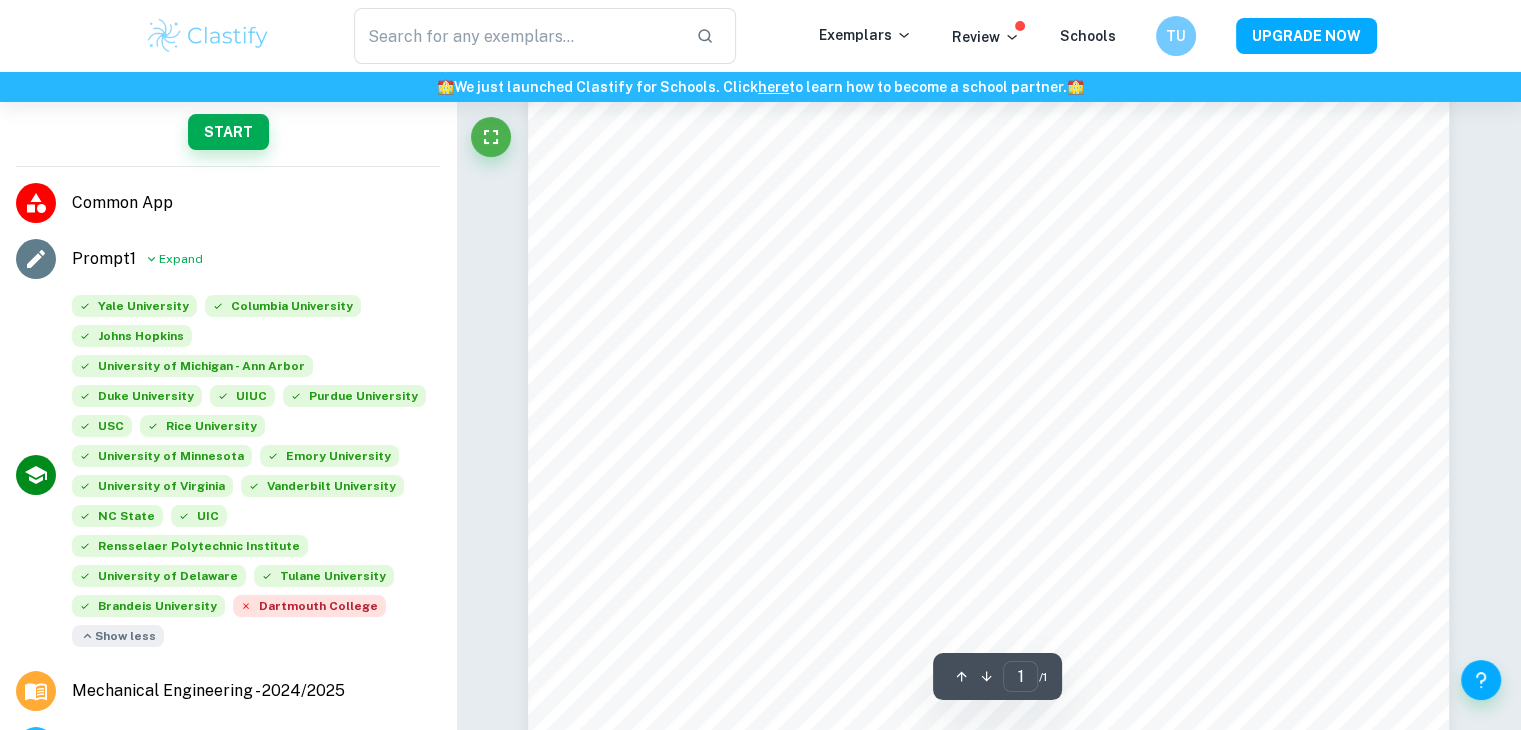 scroll, scrollTop: 0, scrollLeft: 0, axis: both 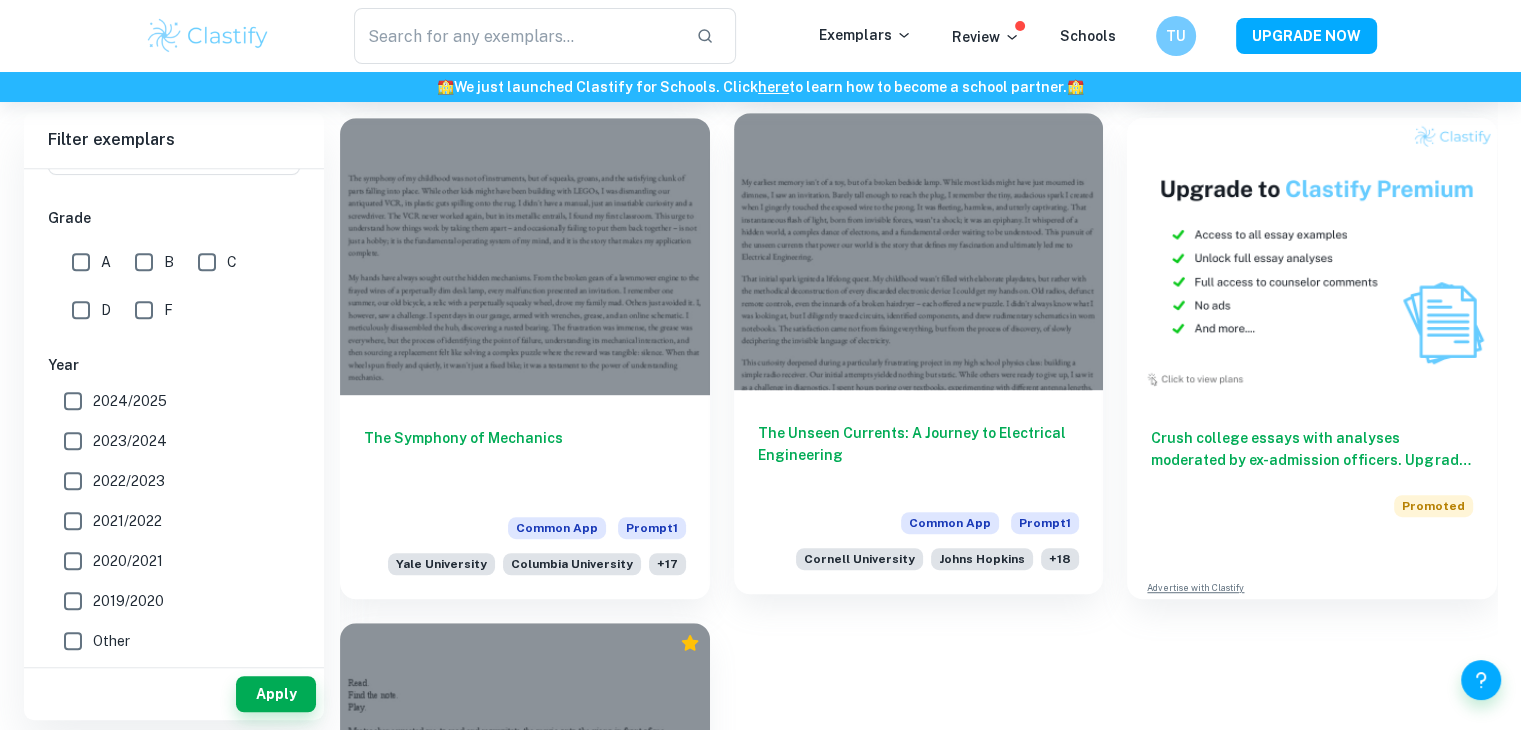 click at bounding box center [919, 251] 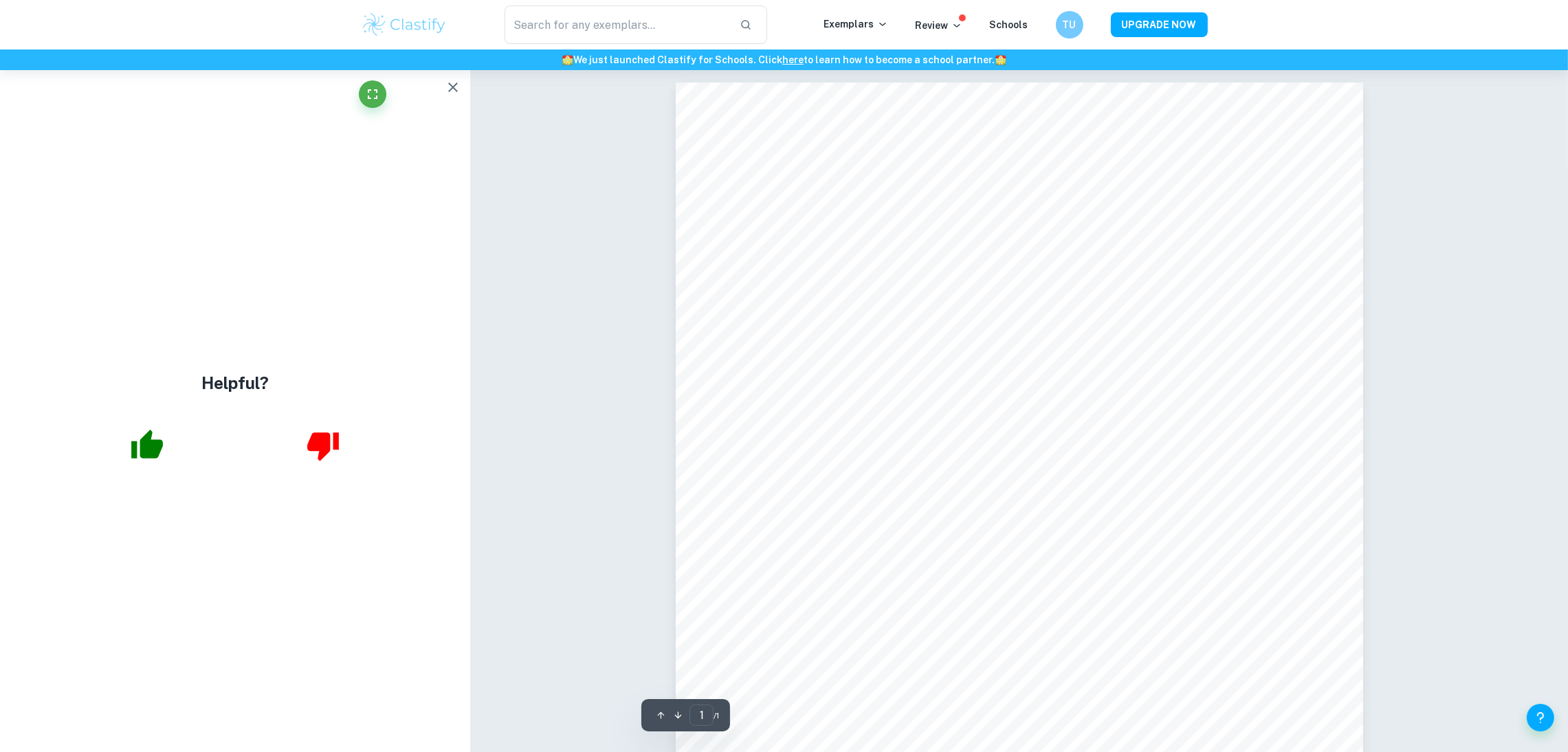 scroll, scrollTop: 0, scrollLeft: 0, axis: both 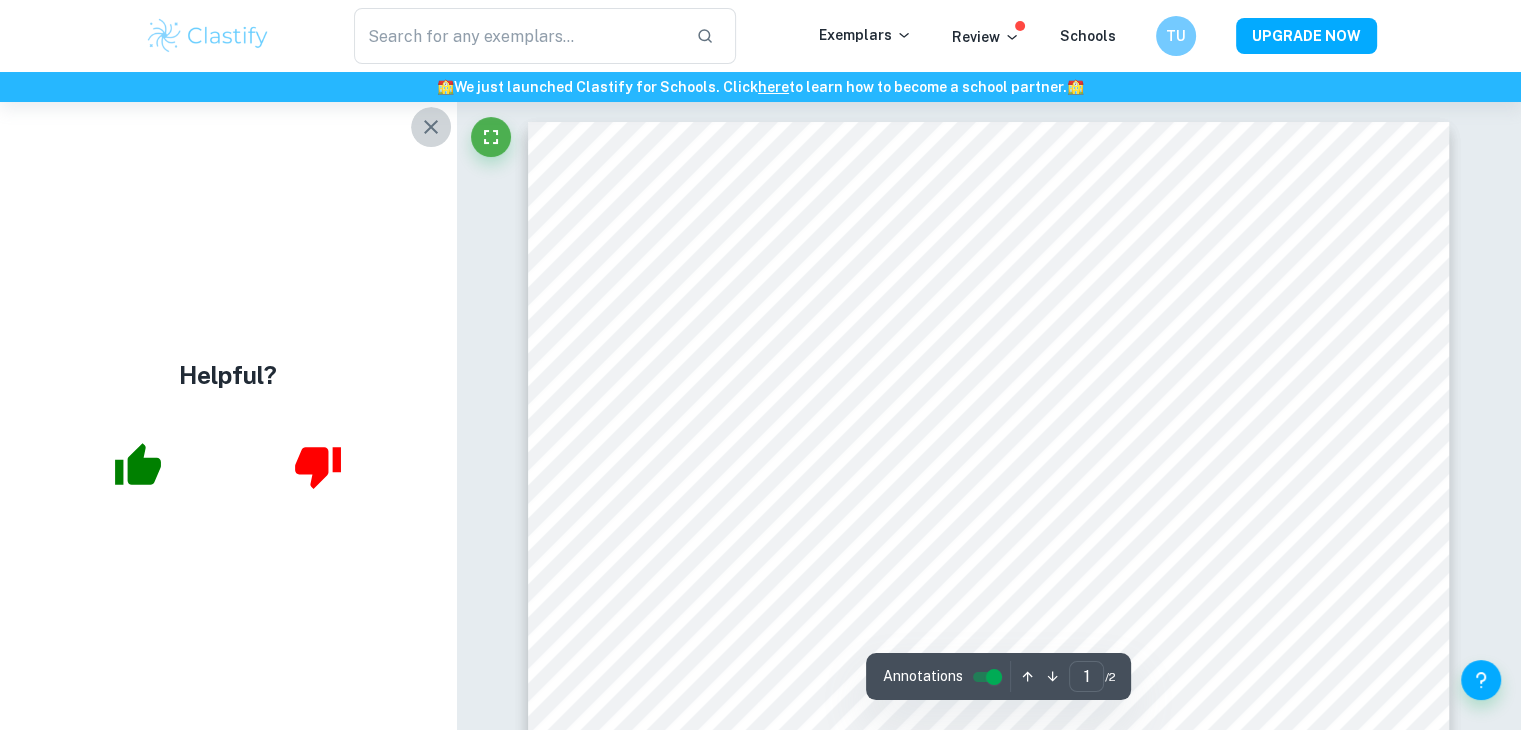click 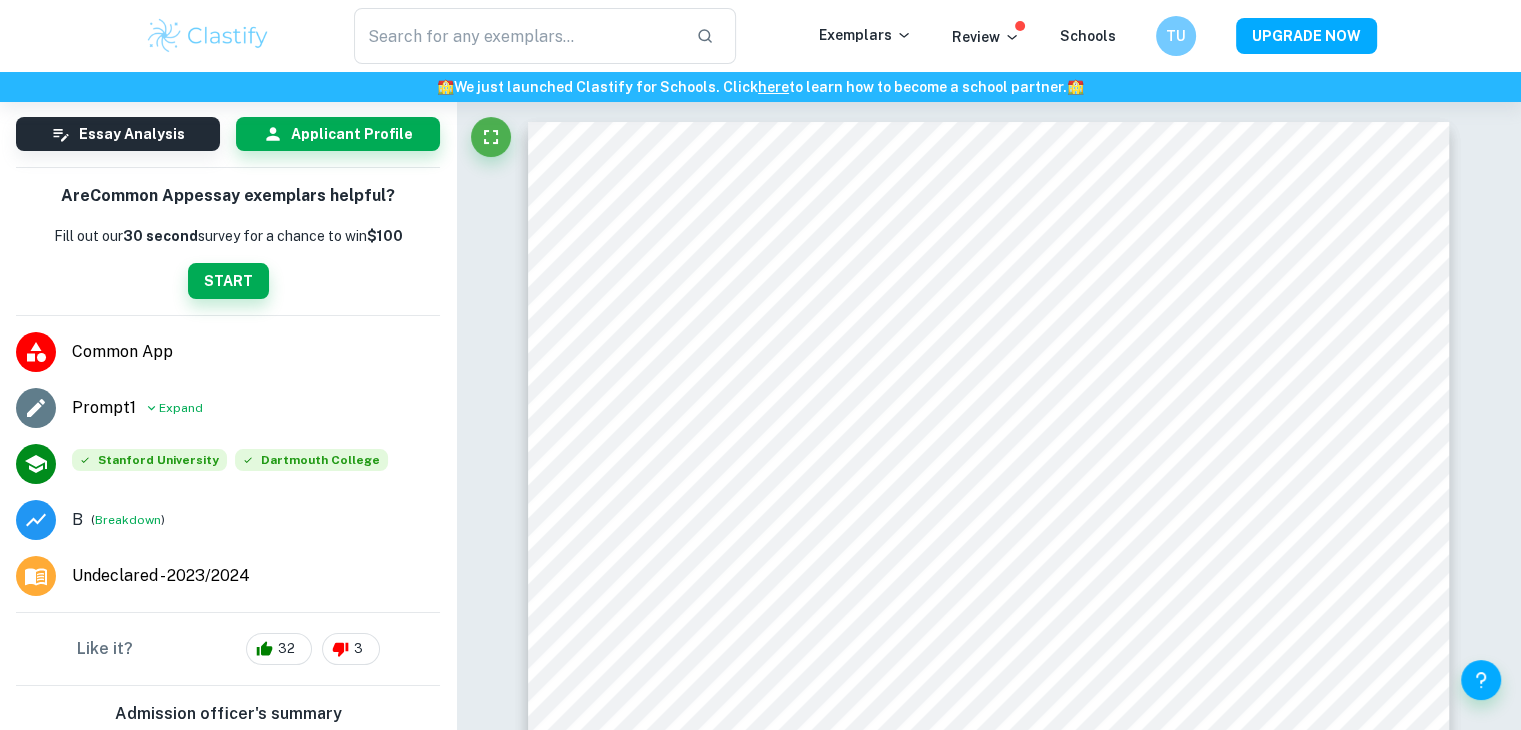 scroll, scrollTop: 100, scrollLeft: 0, axis: vertical 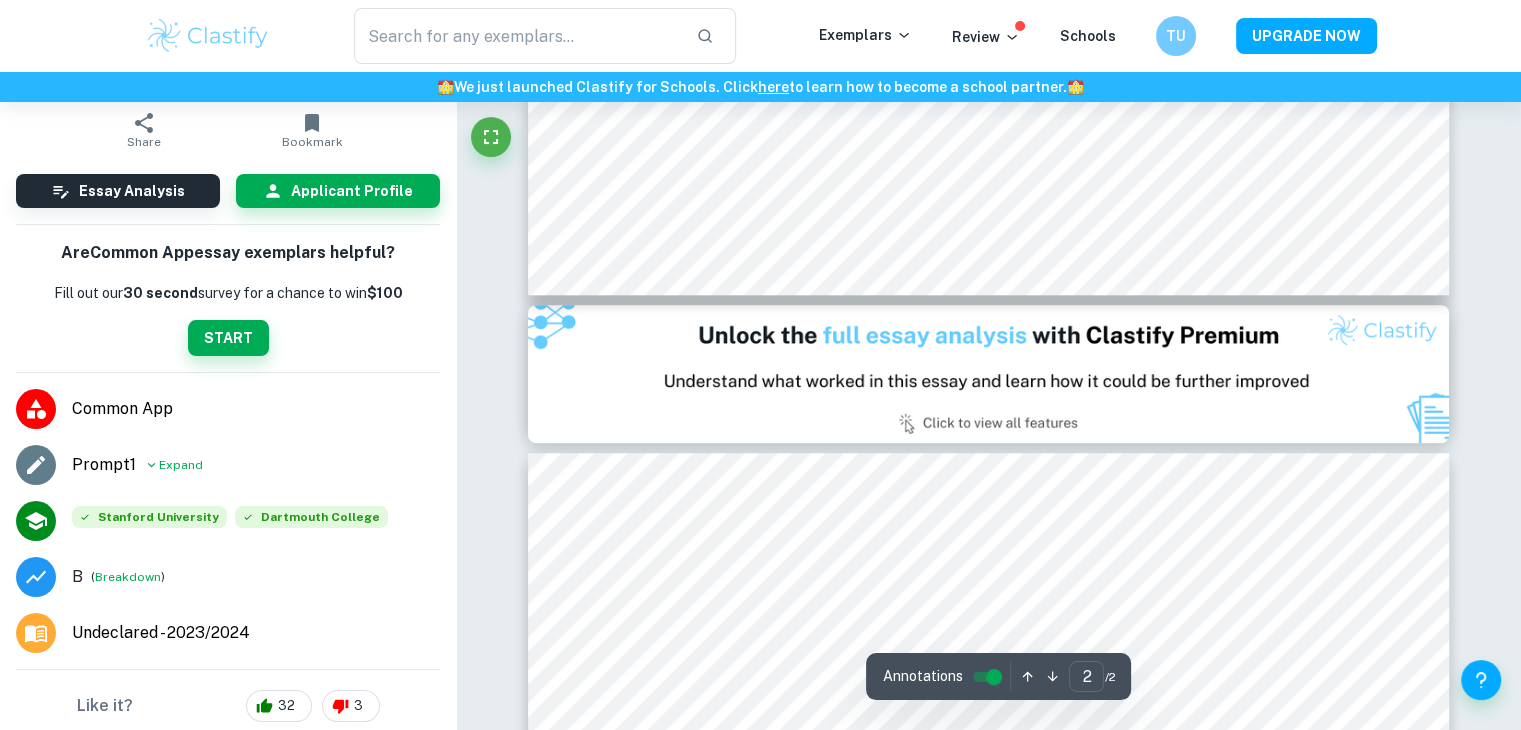 type on "1" 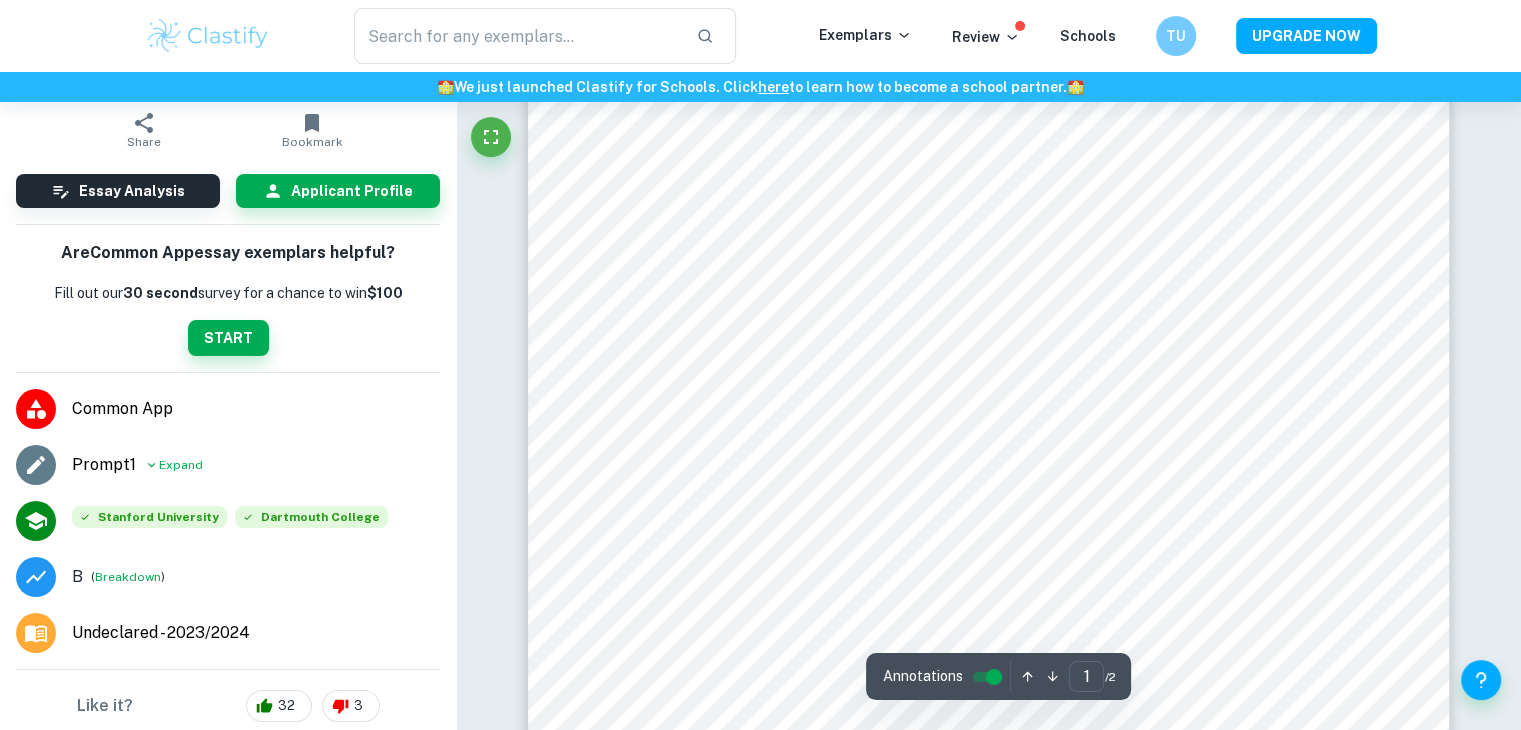 scroll, scrollTop: 200, scrollLeft: 0, axis: vertical 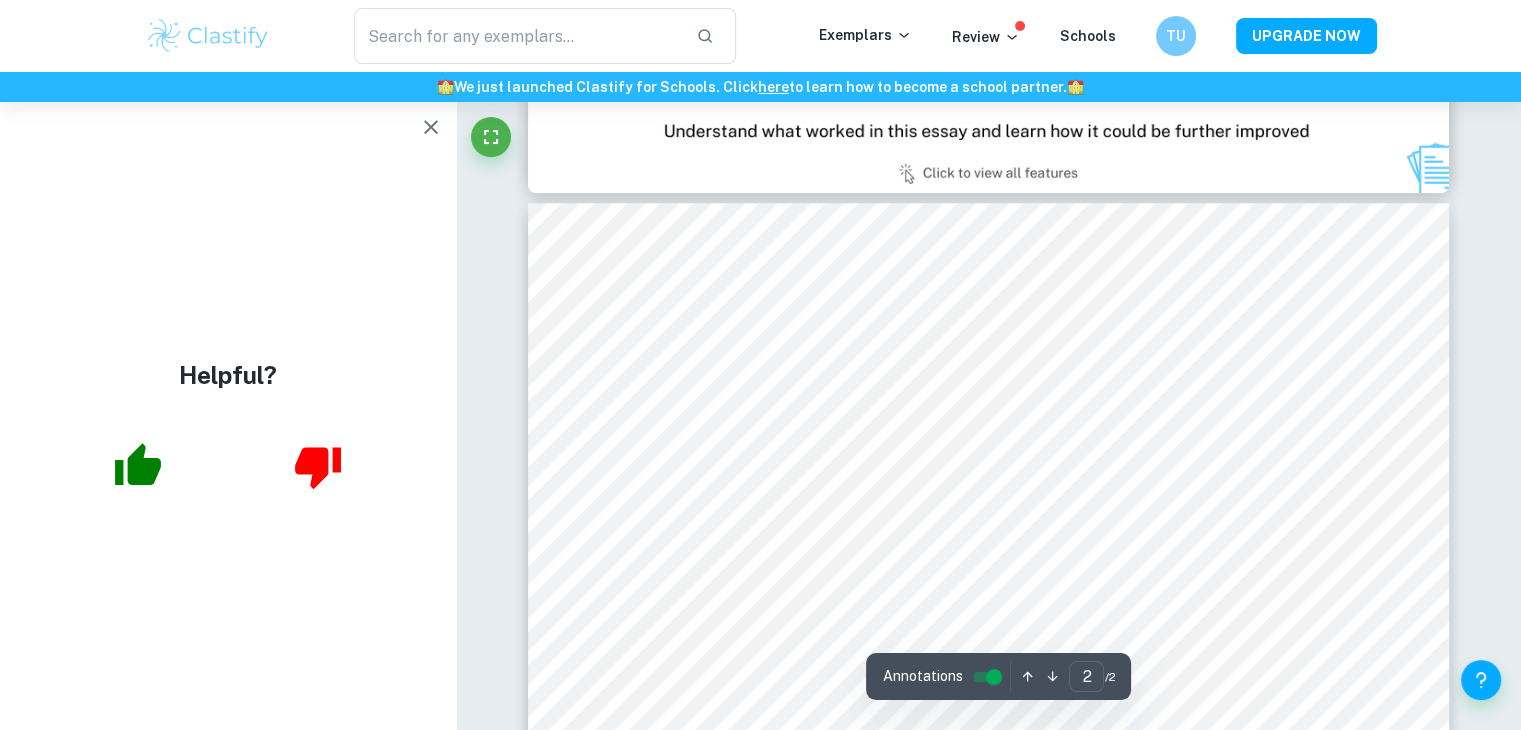 type on "1" 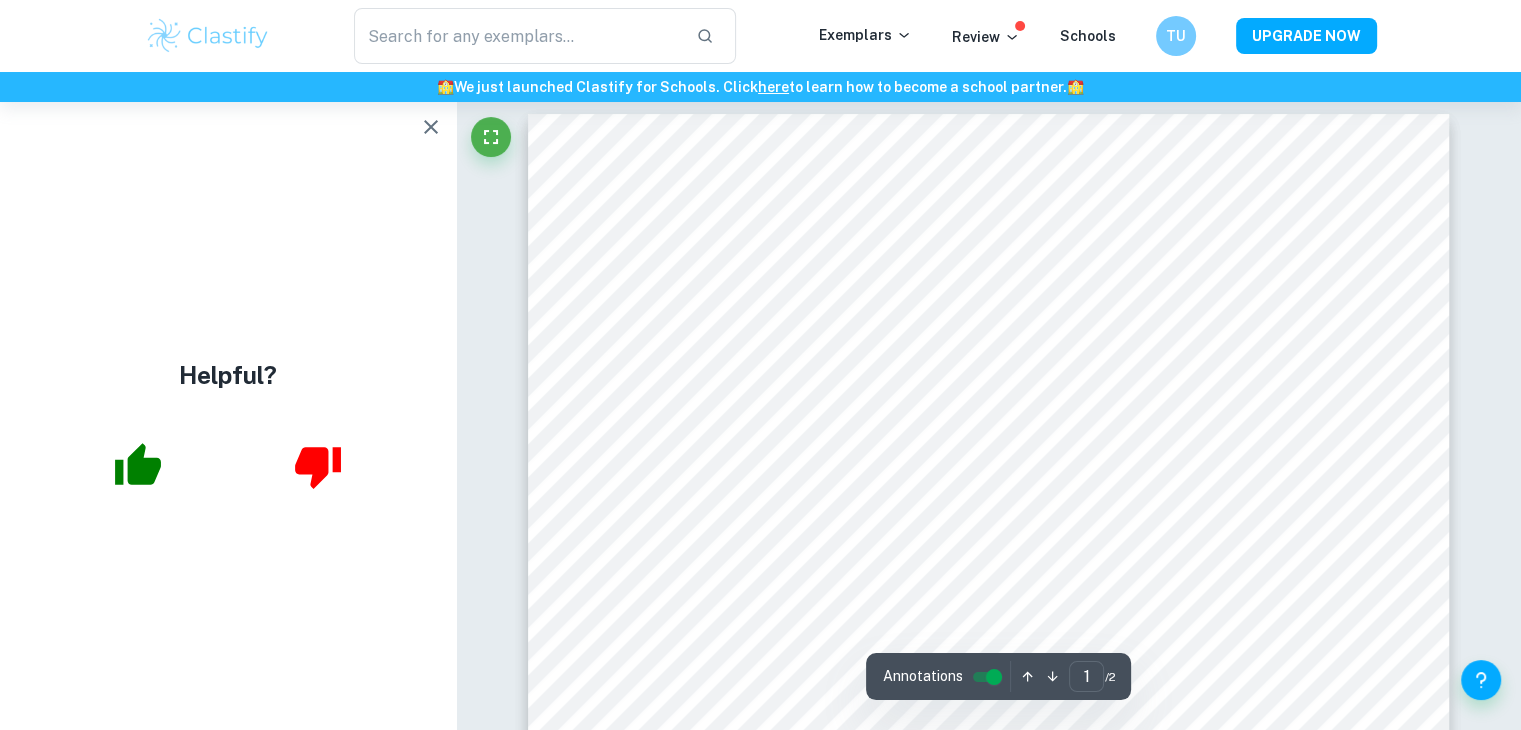 scroll, scrollTop: 0, scrollLeft: 0, axis: both 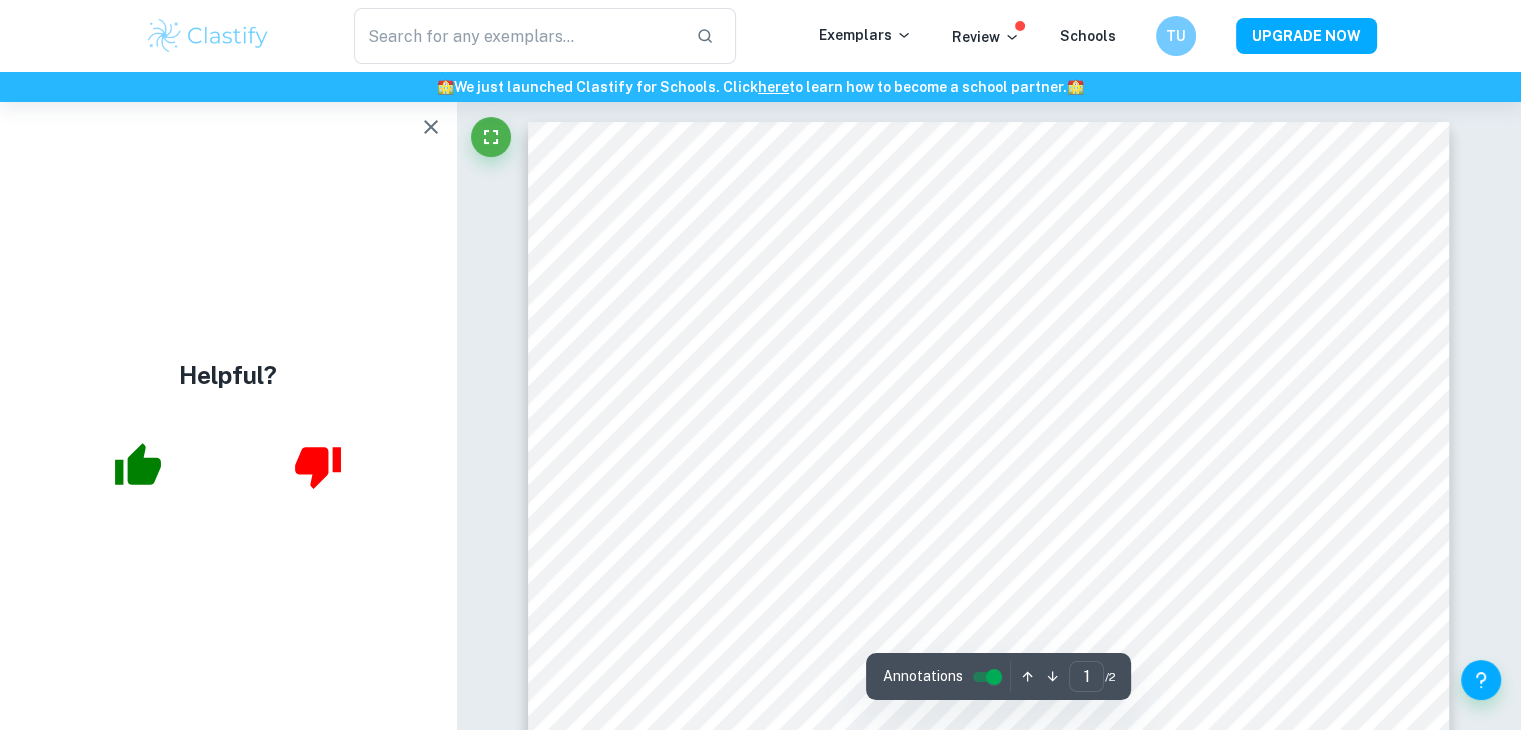 click 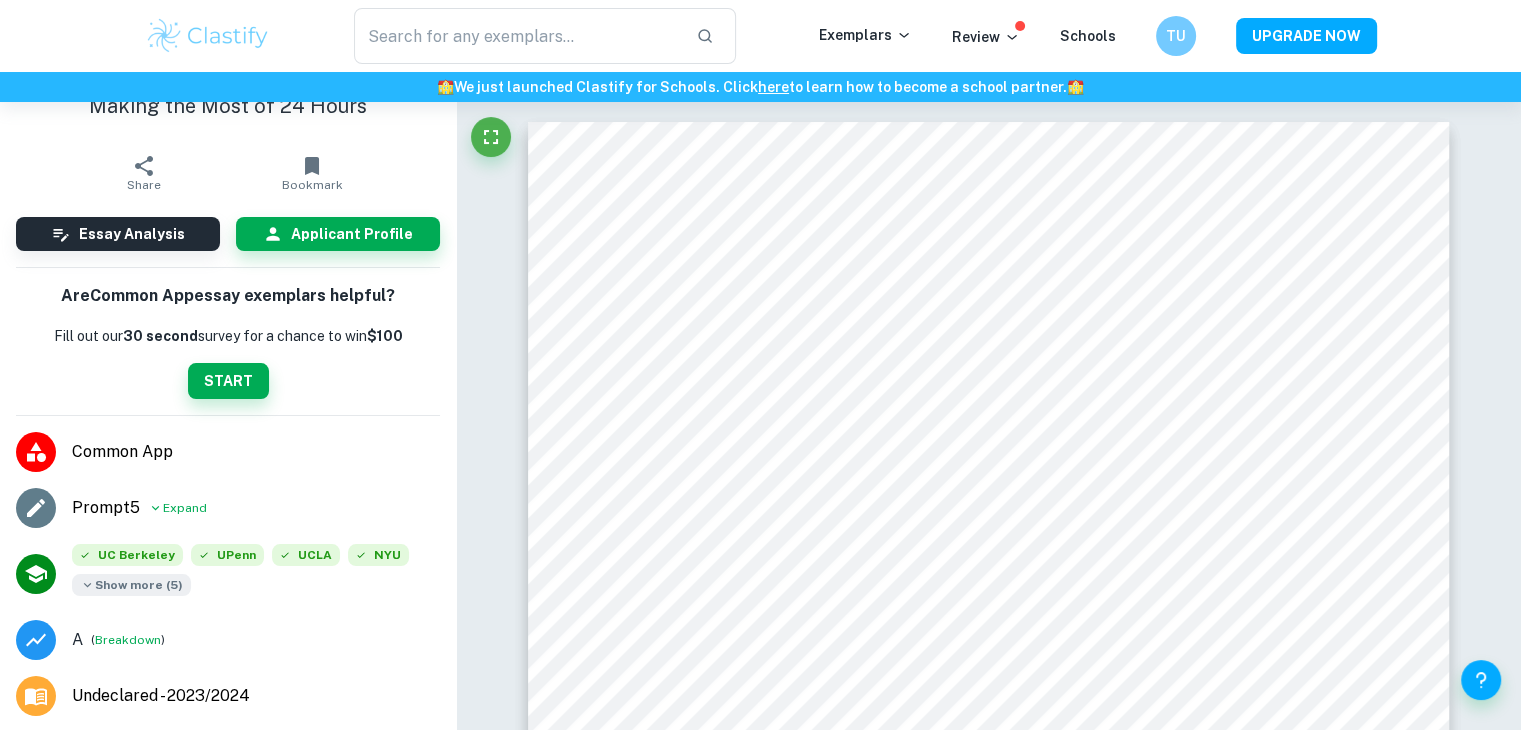 scroll, scrollTop: 0, scrollLeft: 0, axis: both 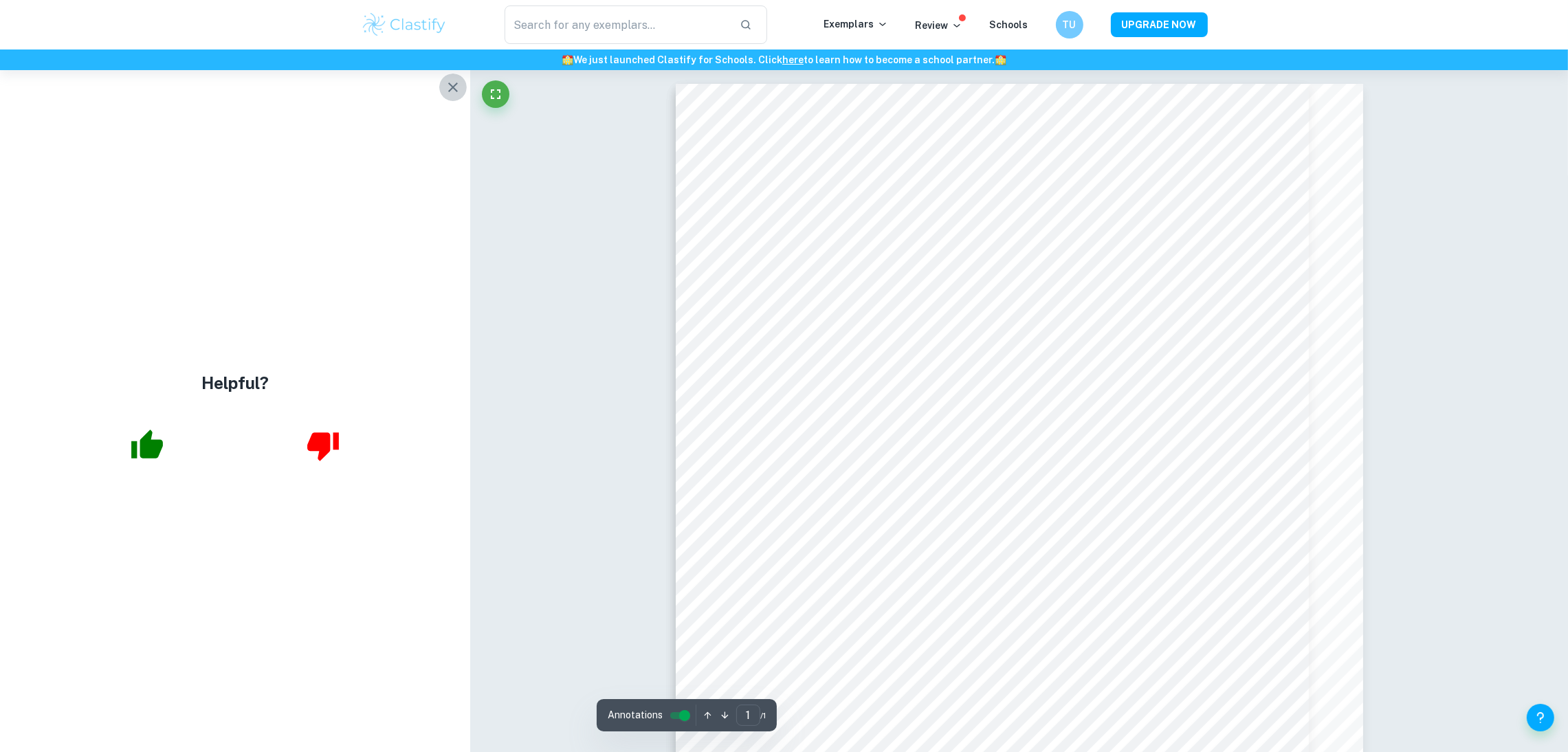 click 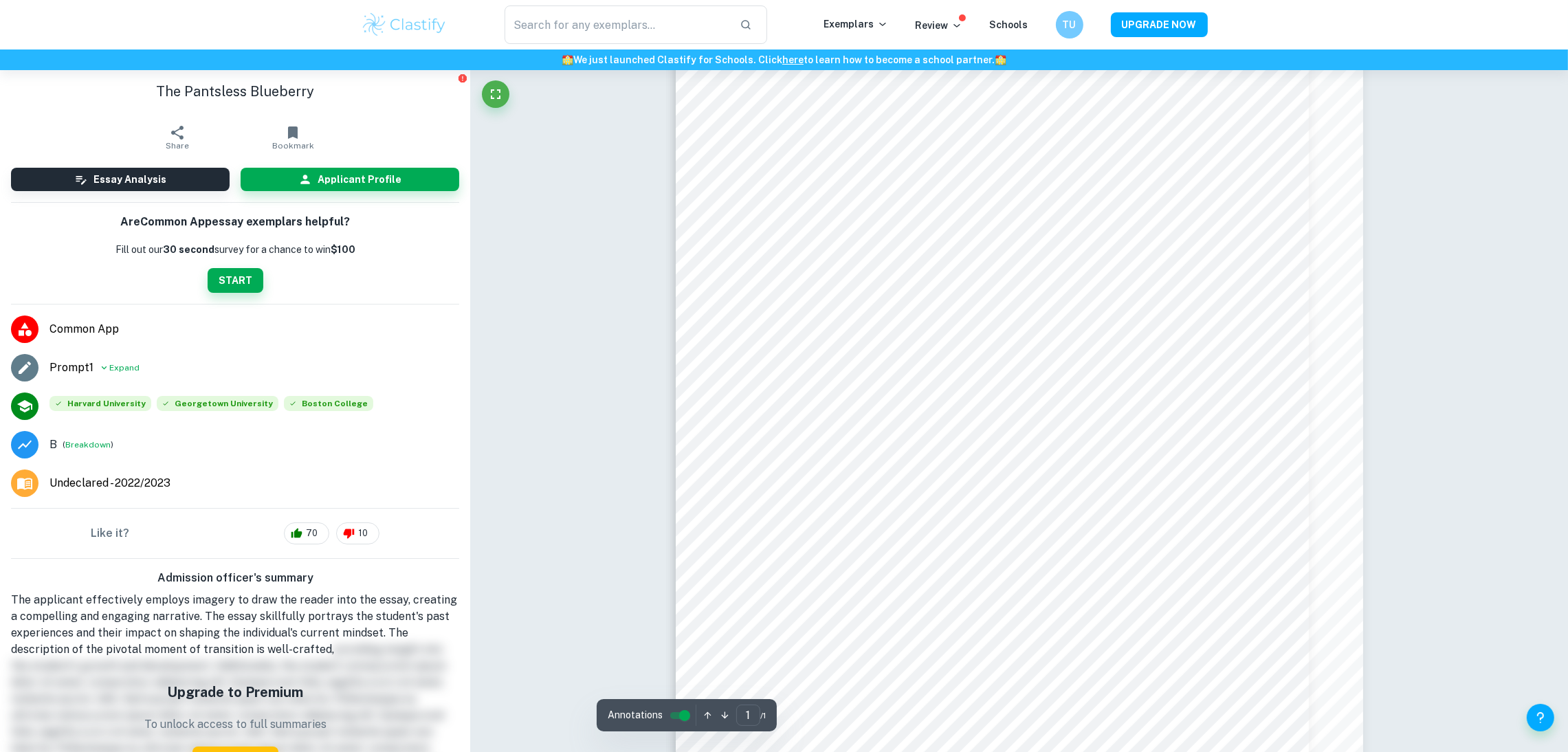 scroll, scrollTop: 421, scrollLeft: 0, axis: vertical 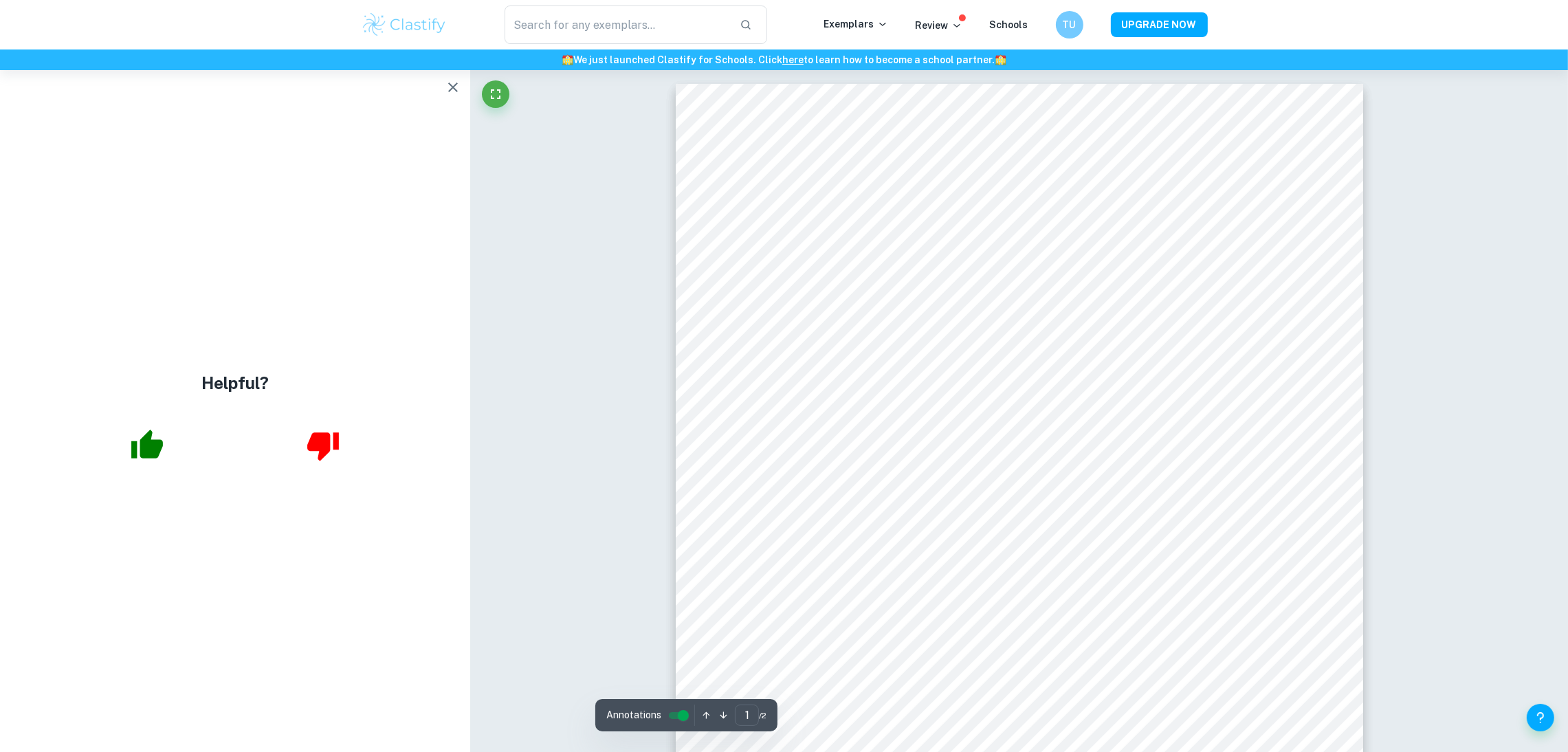 click 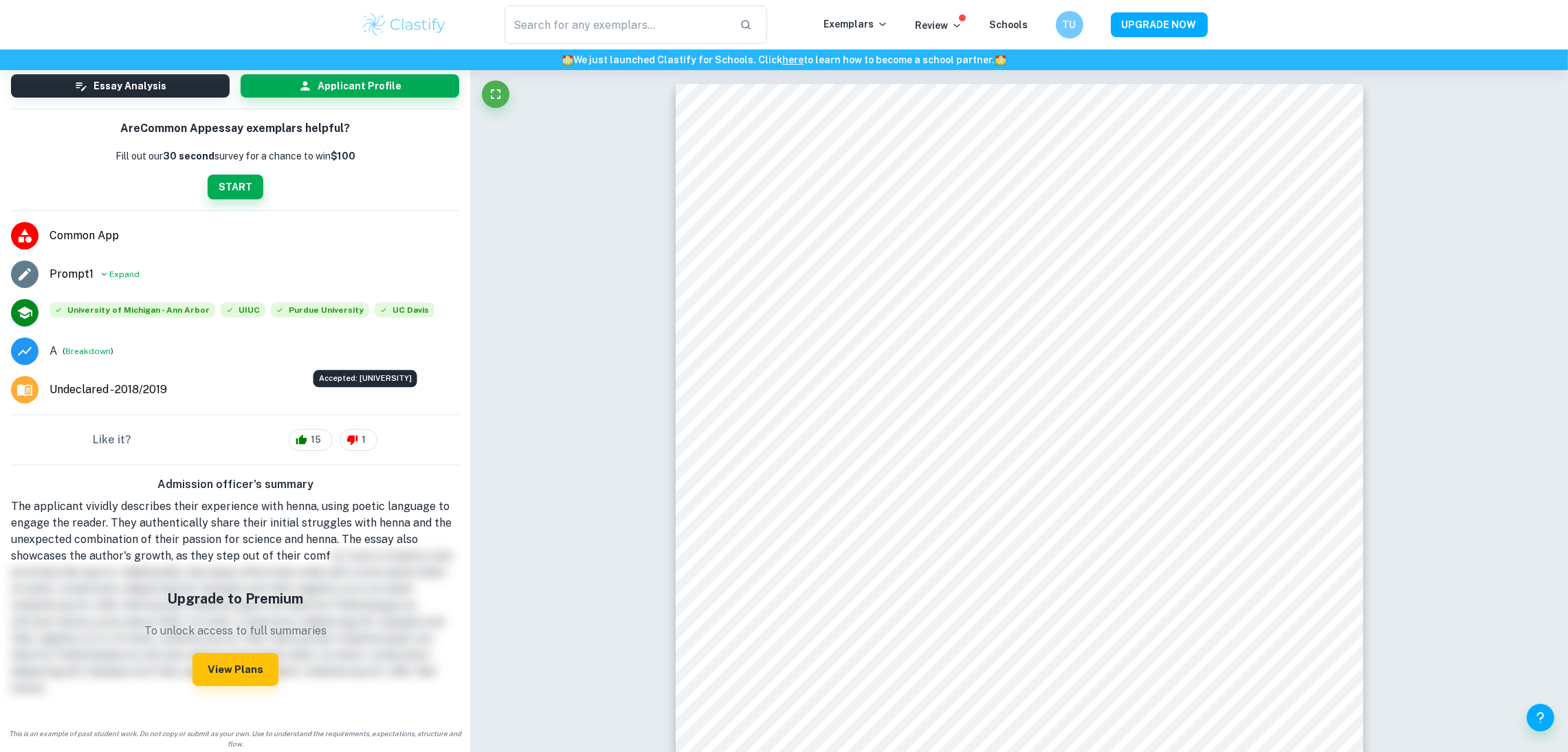 scroll, scrollTop: 96, scrollLeft: 0, axis: vertical 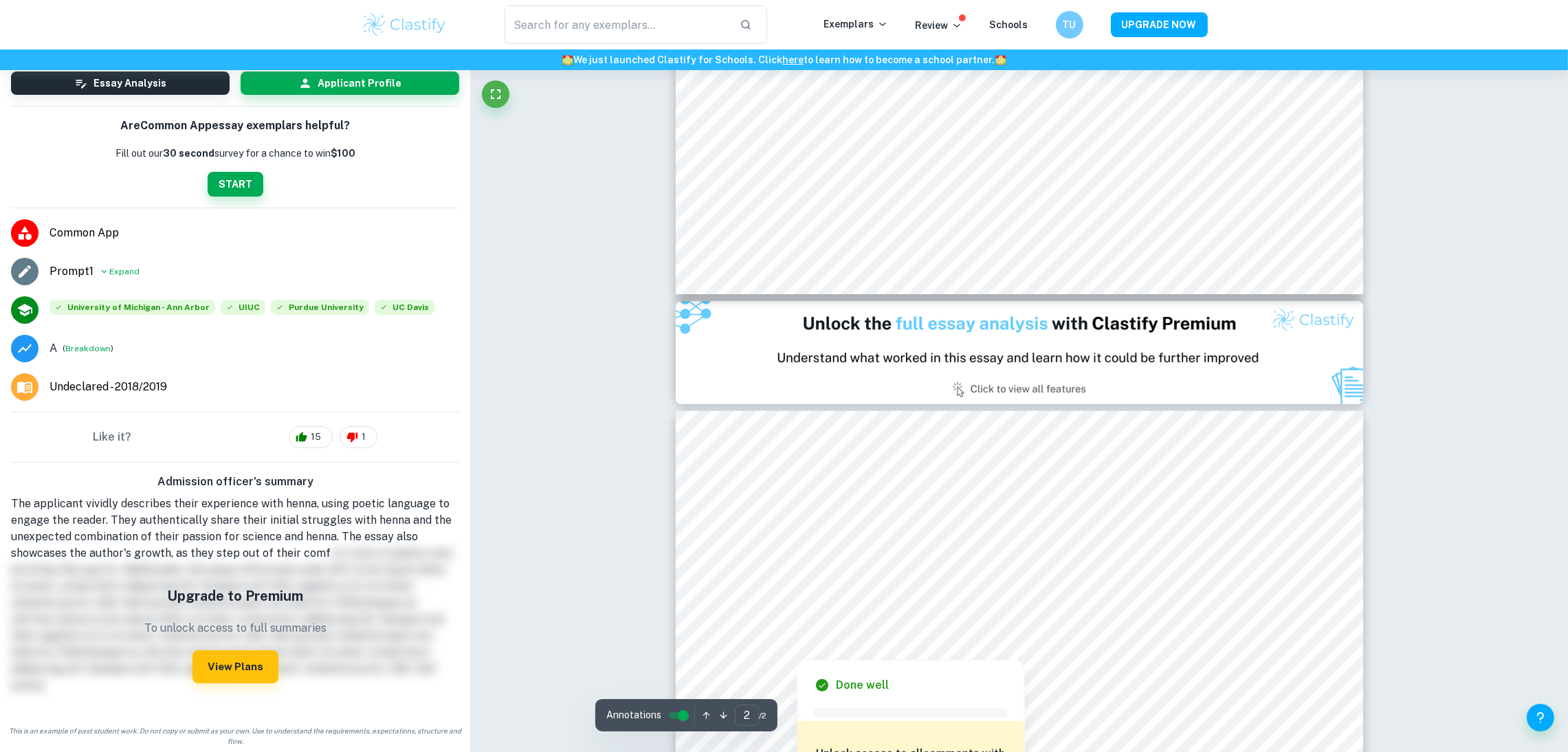 type on "1" 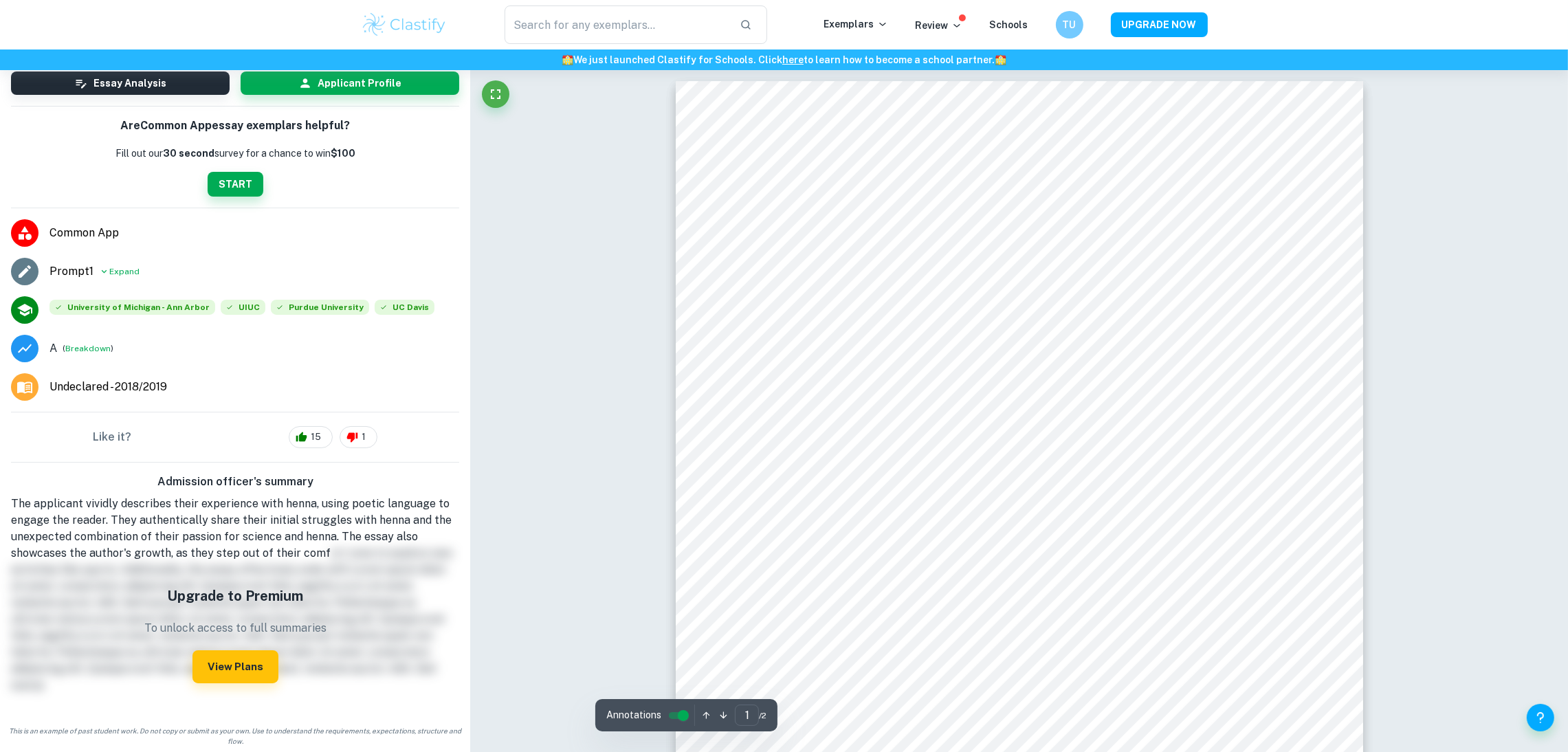 scroll, scrollTop: 0, scrollLeft: 0, axis: both 